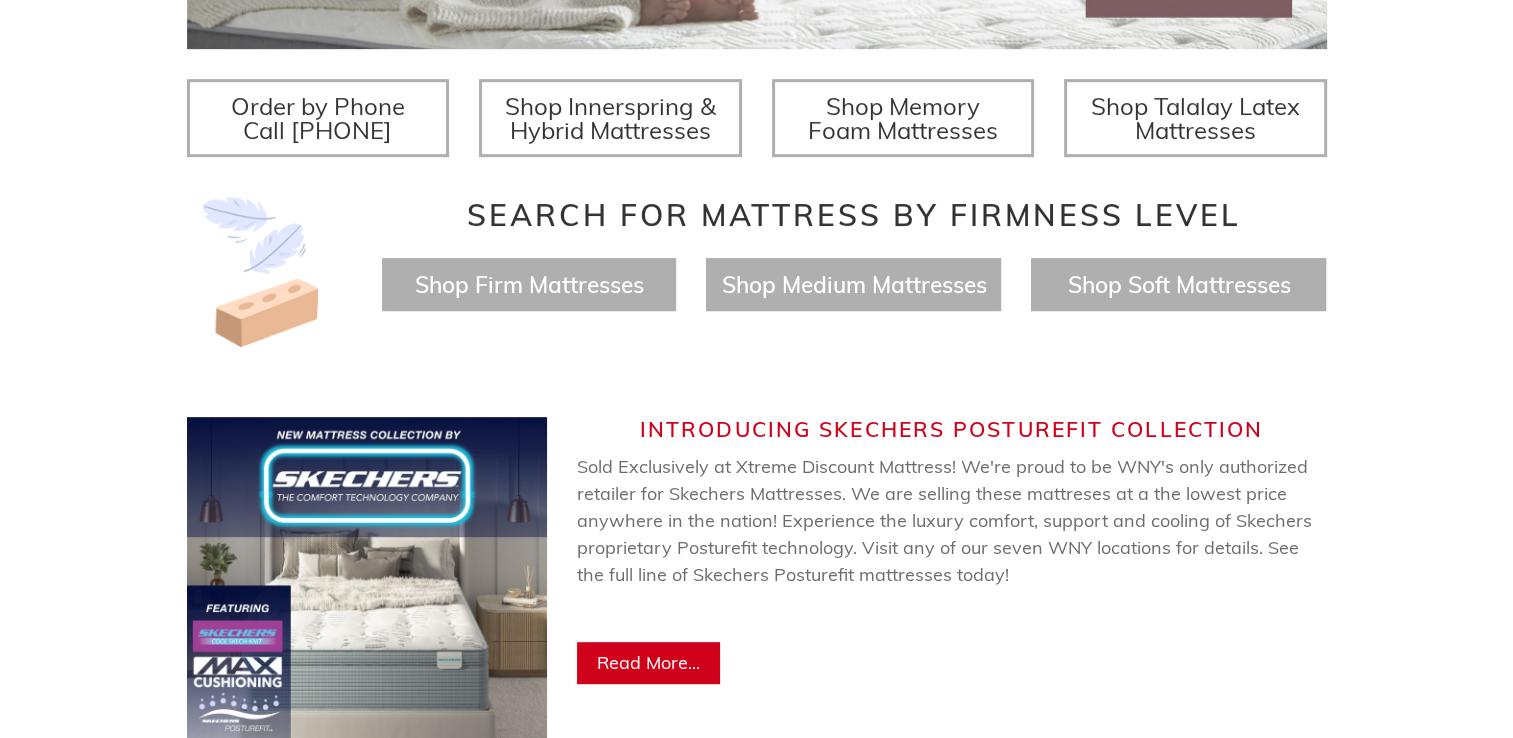 scroll, scrollTop: 800, scrollLeft: 0, axis: vertical 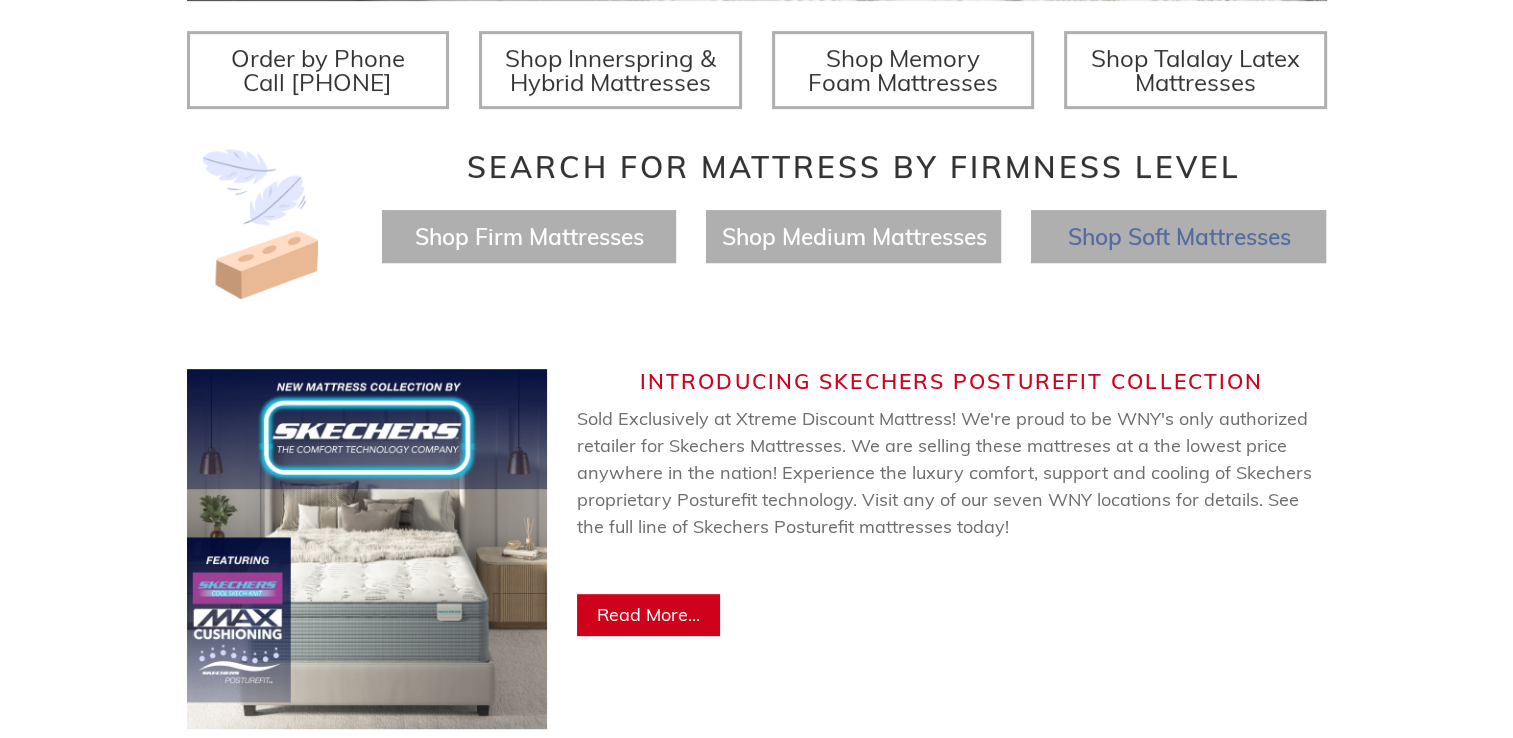click on "Shop Soft Mattresses" at bounding box center [1178, 236] 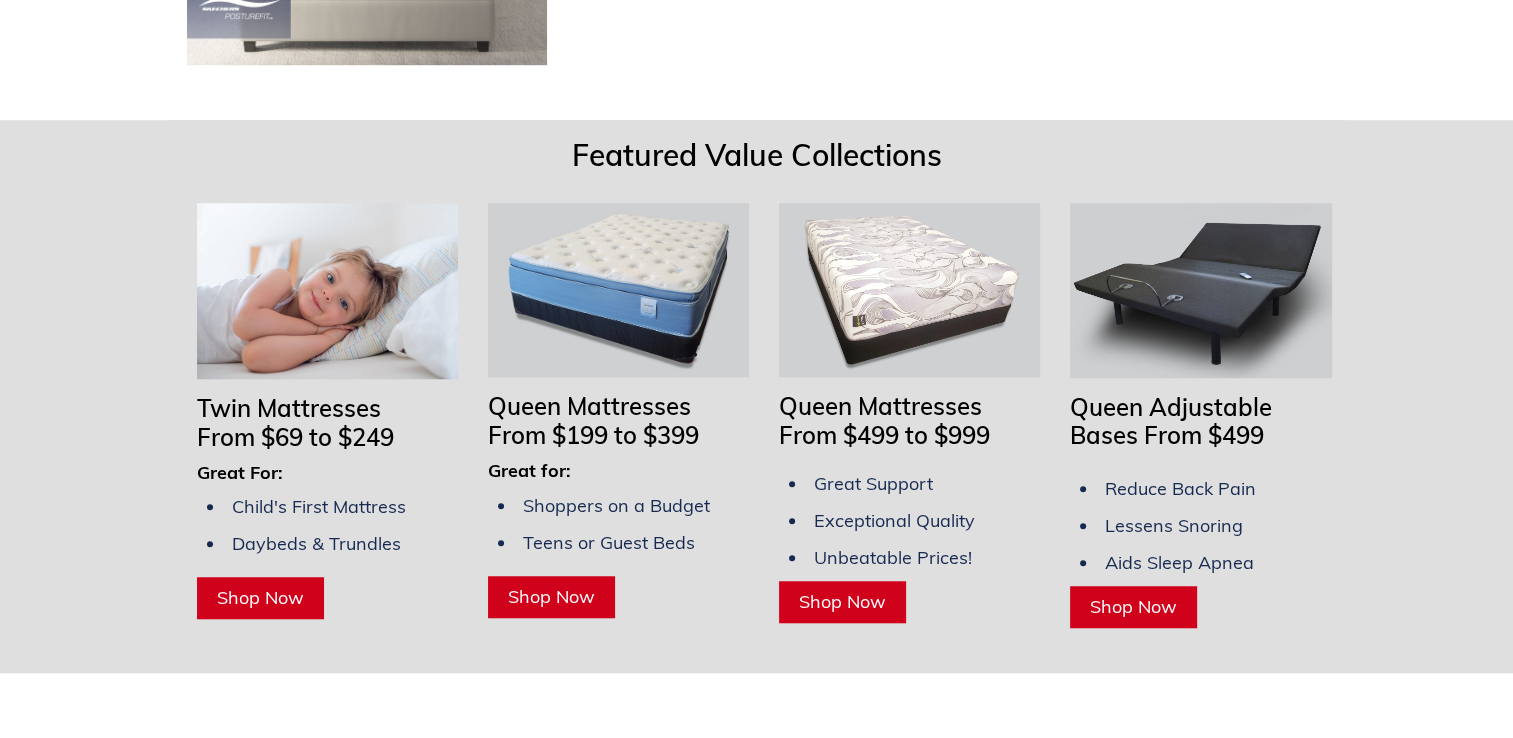 scroll, scrollTop: 1500, scrollLeft: 0, axis: vertical 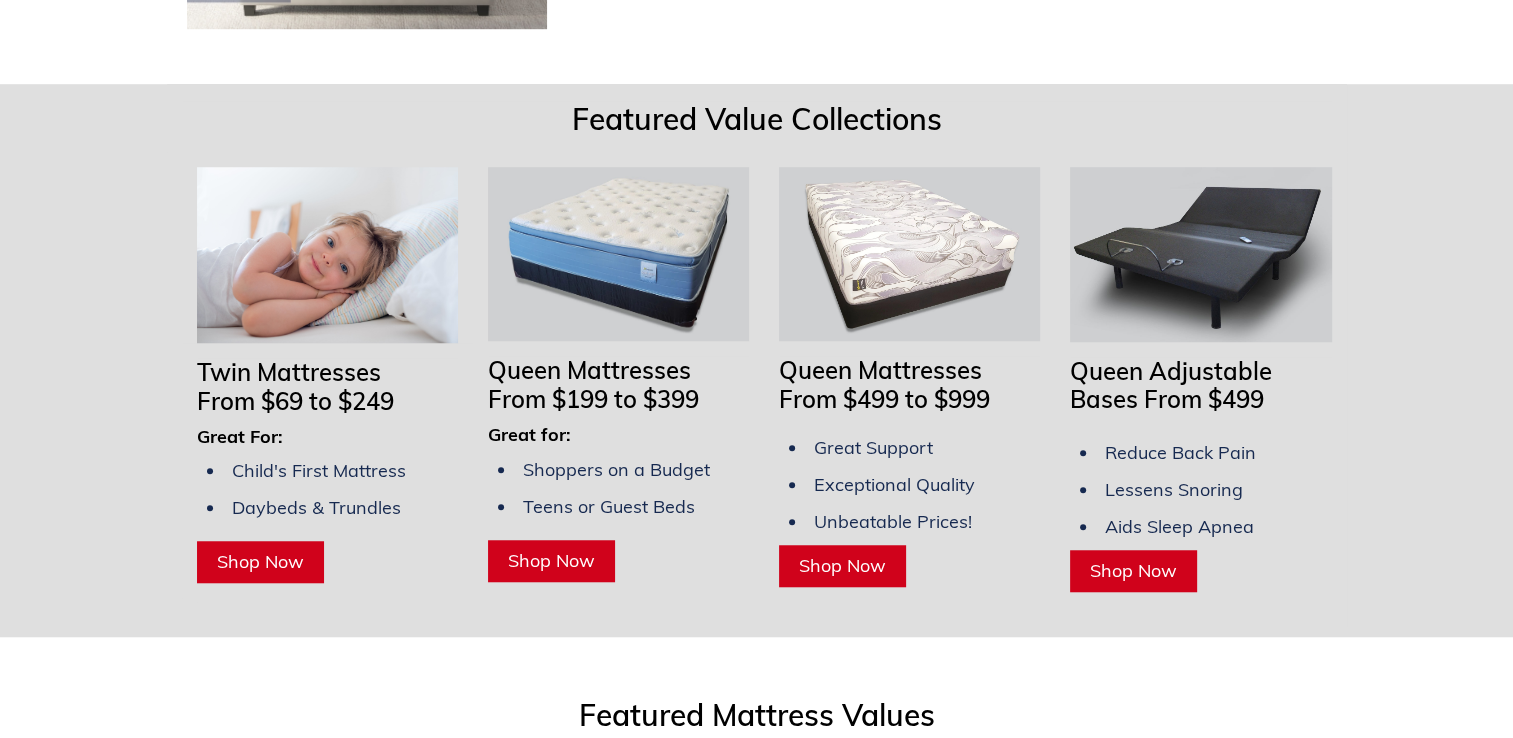 click at bounding box center [909, 254] 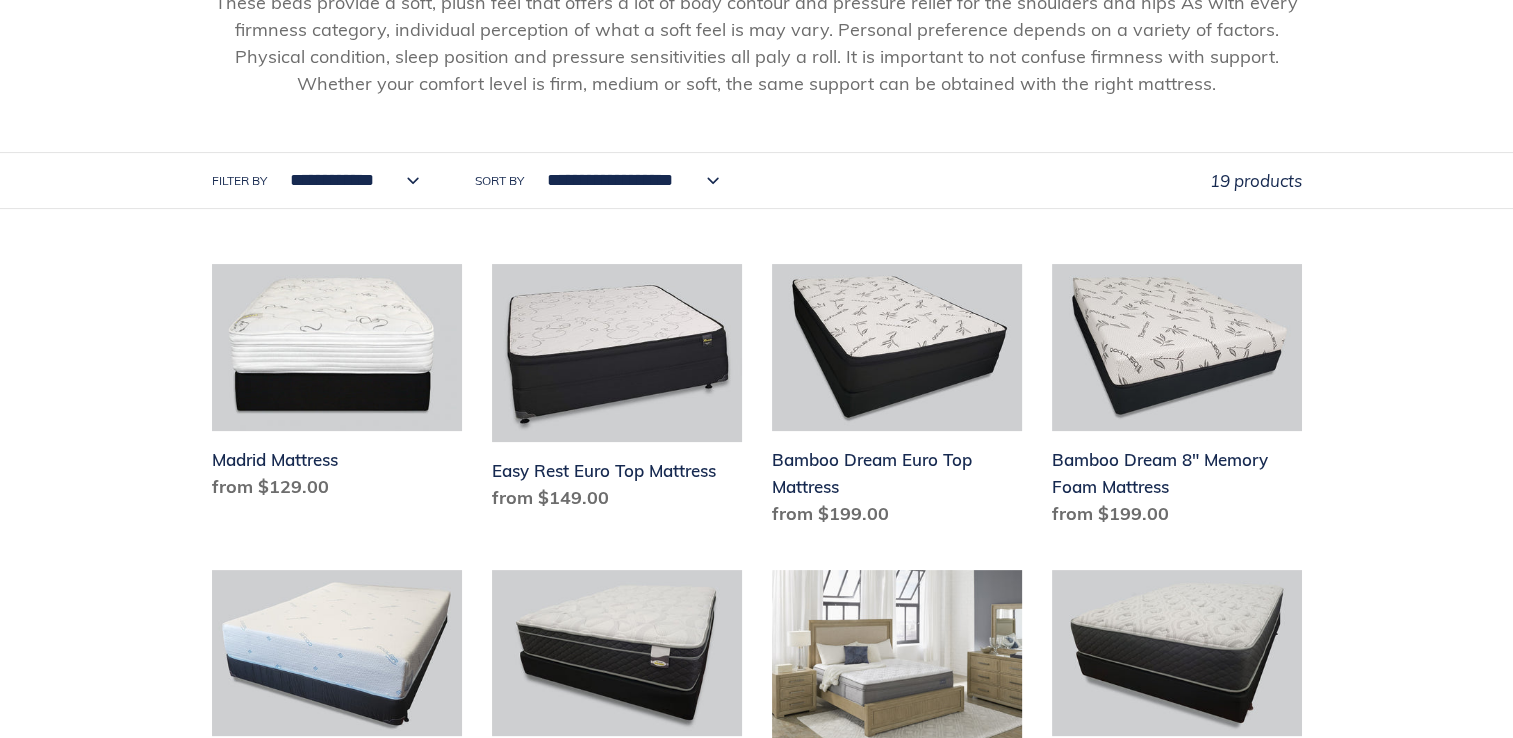 scroll, scrollTop: 400, scrollLeft: 0, axis: vertical 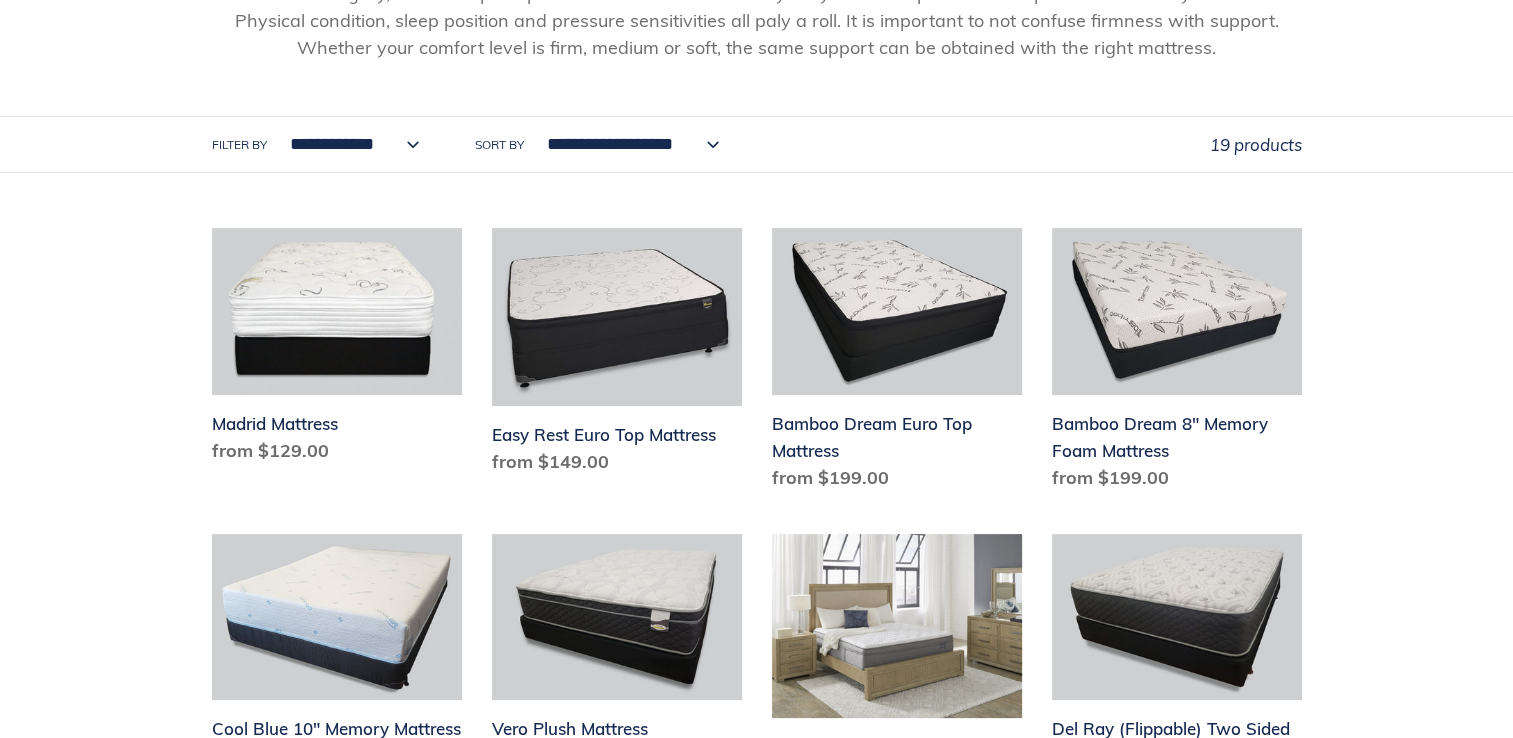 click on "**********" at bounding box center (349, 144) 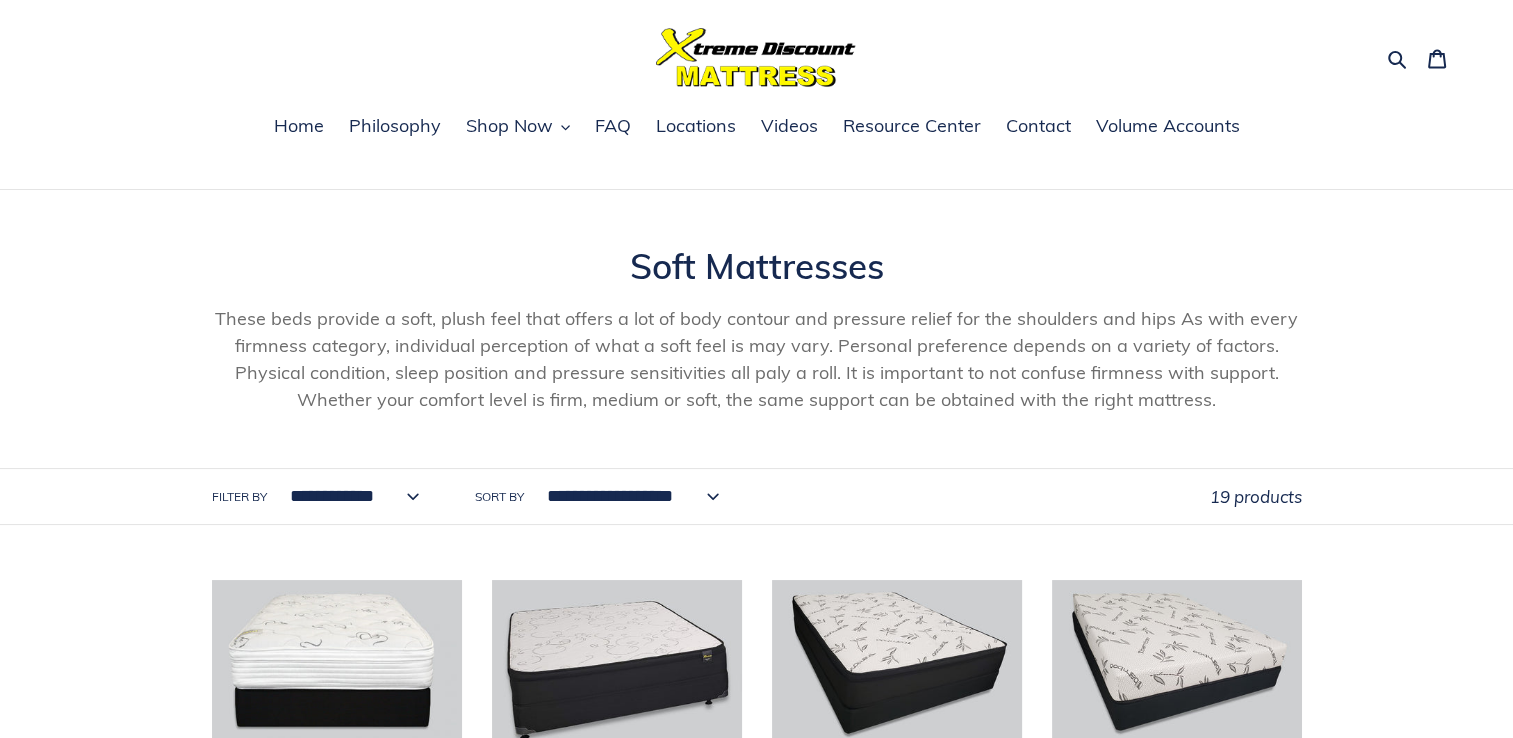 scroll, scrollTop: 0, scrollLeft: 0, axis: both 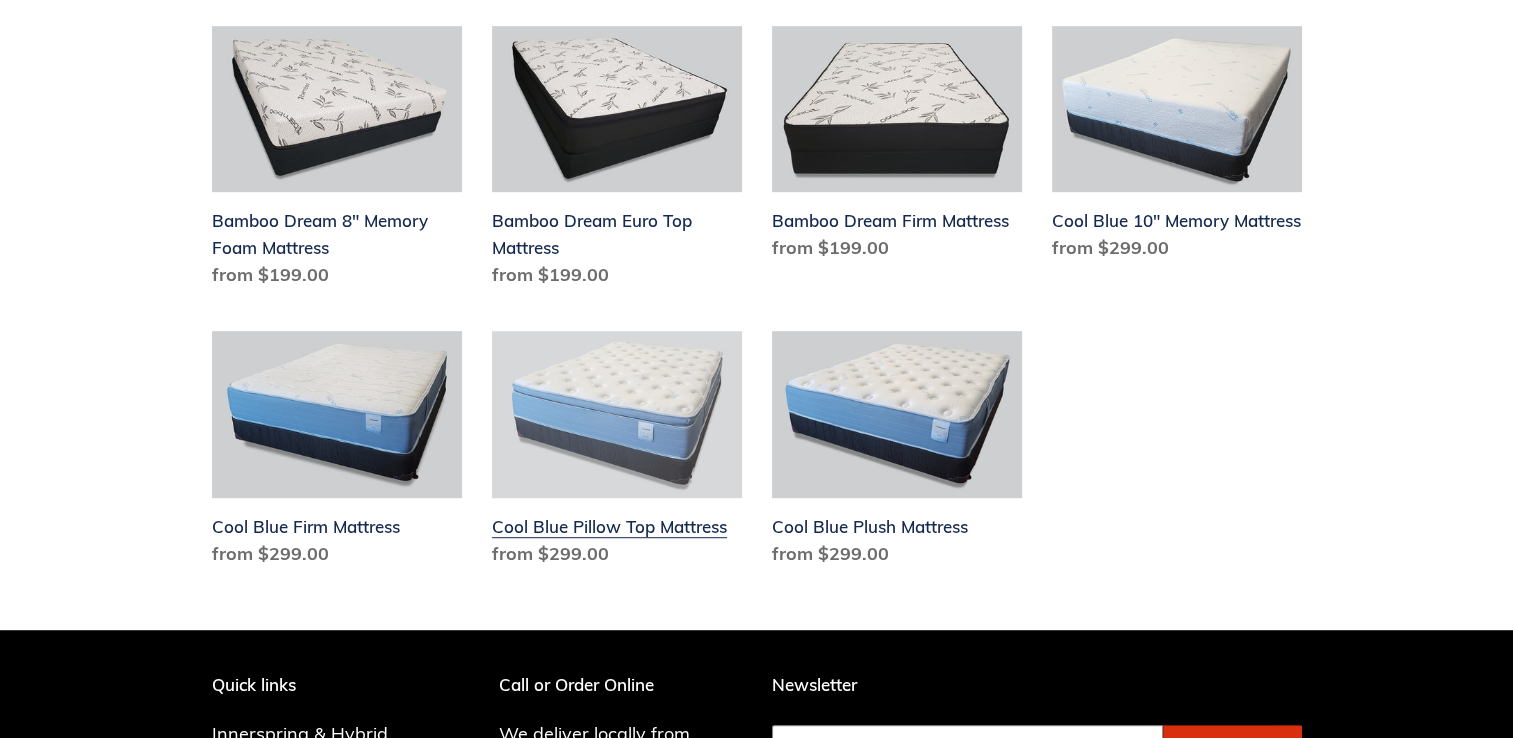 click on "Cool Blue Pillow Top Mattress" at bounding box center (617, 453) 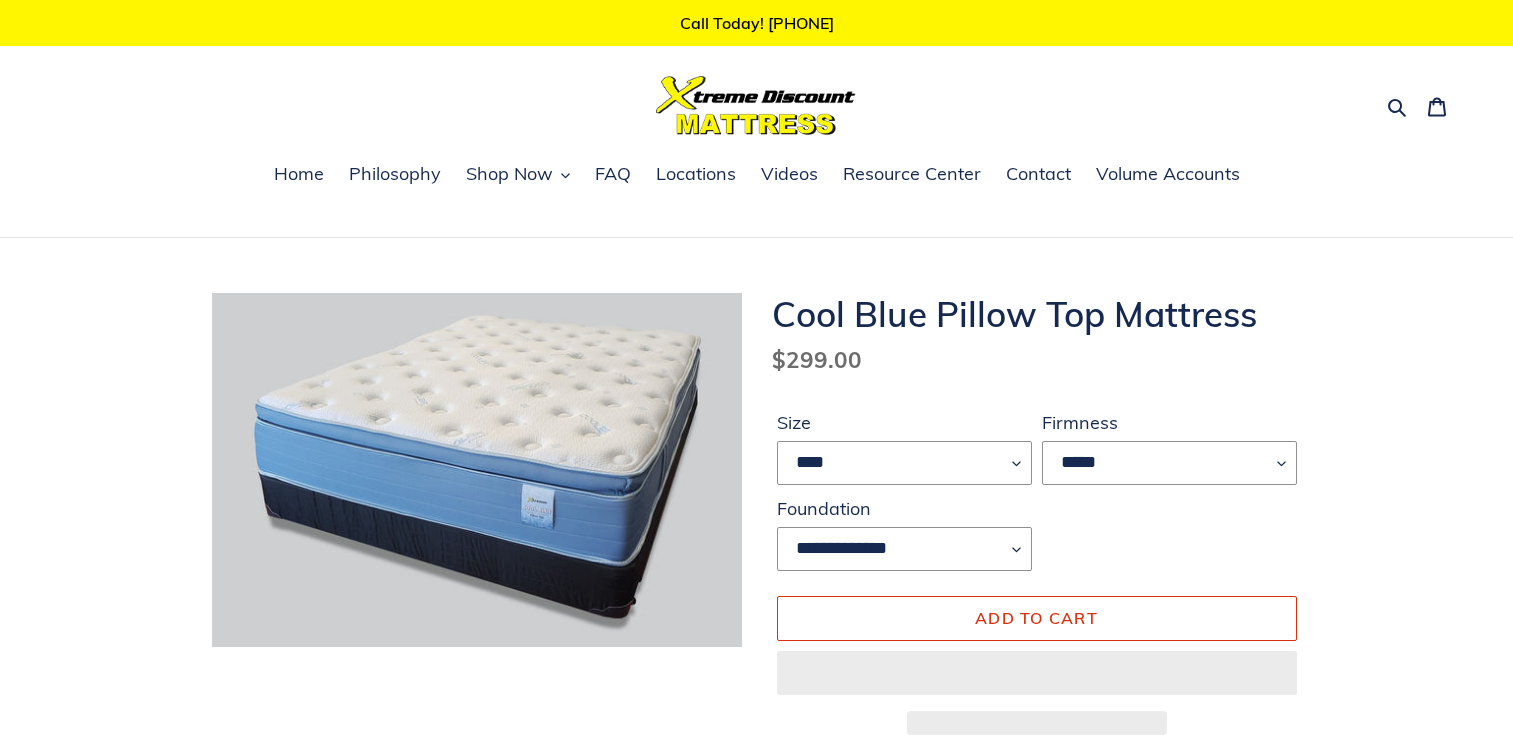 scroll, scrollTop: 0, scrollLeft: 0, axis: both 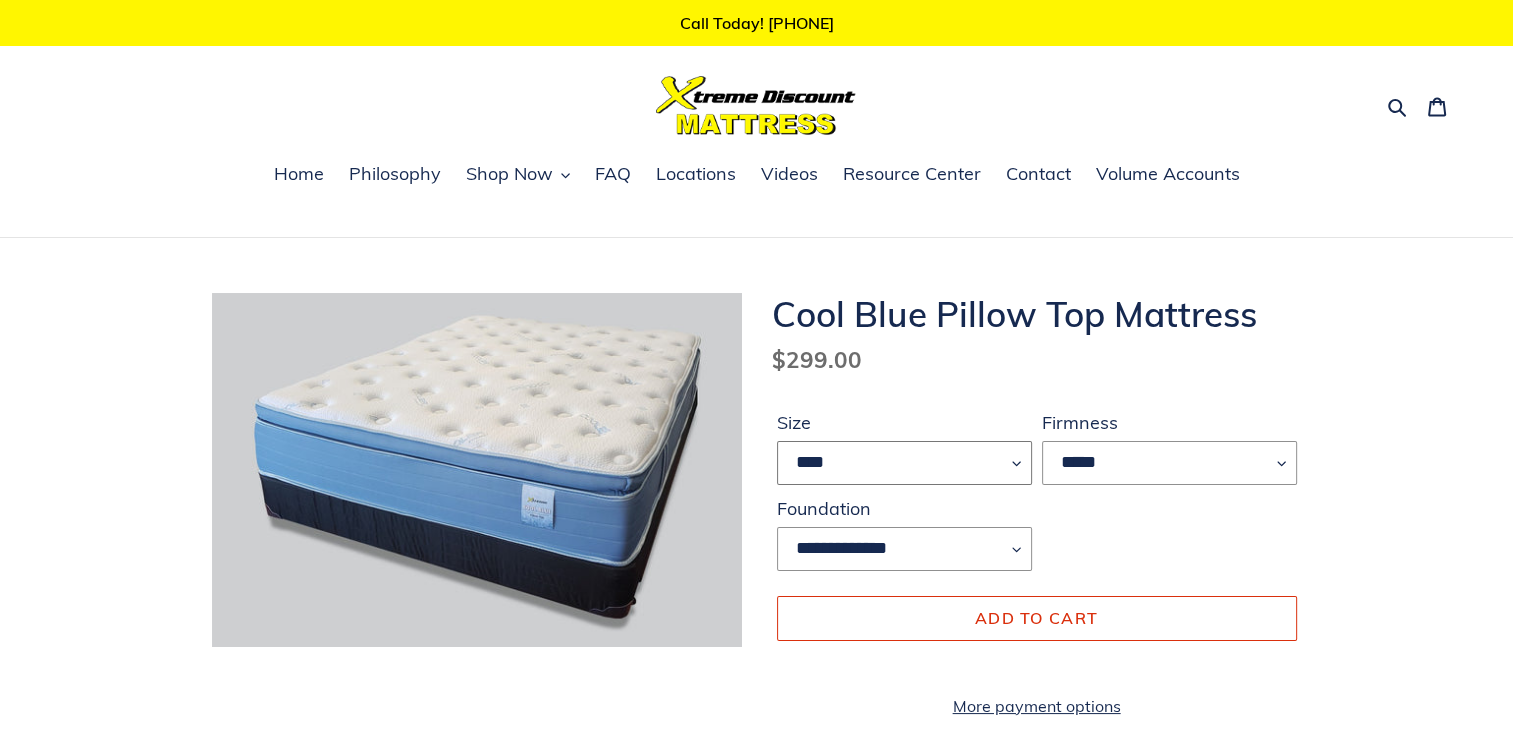 click on "**** ******* **** ***** ****" at bounding box center [904, 463] 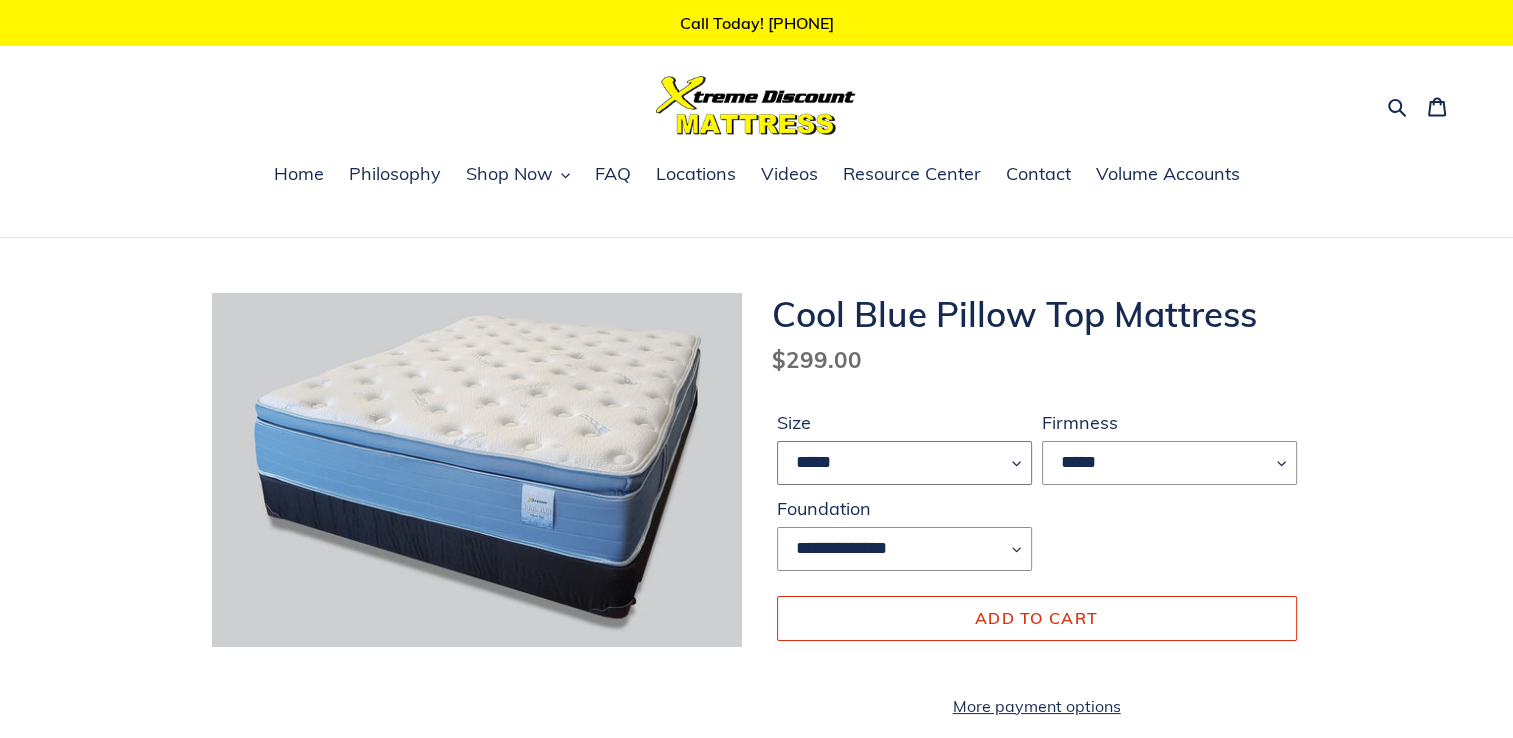 click on "**** ******* **** ***** ****" at bounding box center [904, 463] 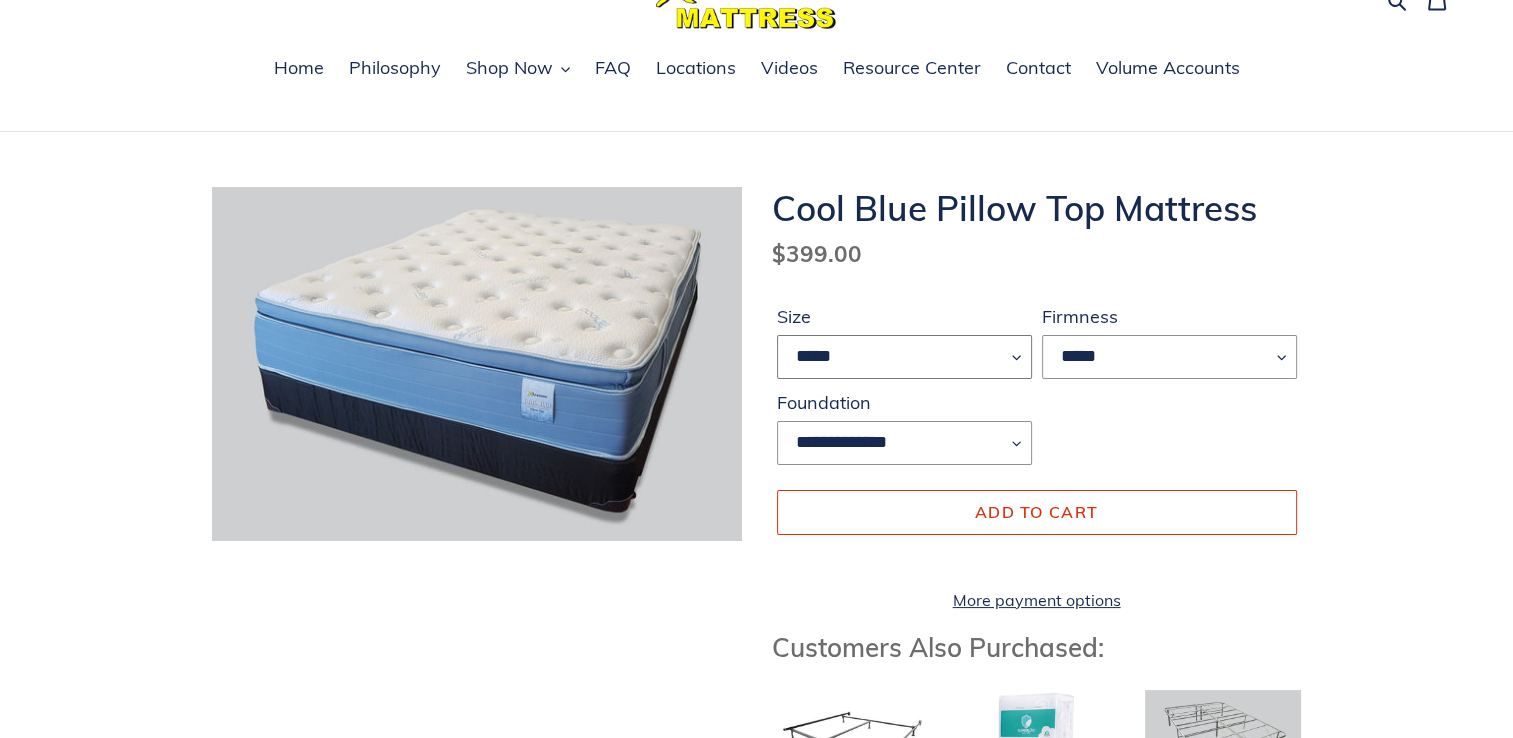 scroll, scrollTop: 200, scrollLeft: 0, axis: vertical 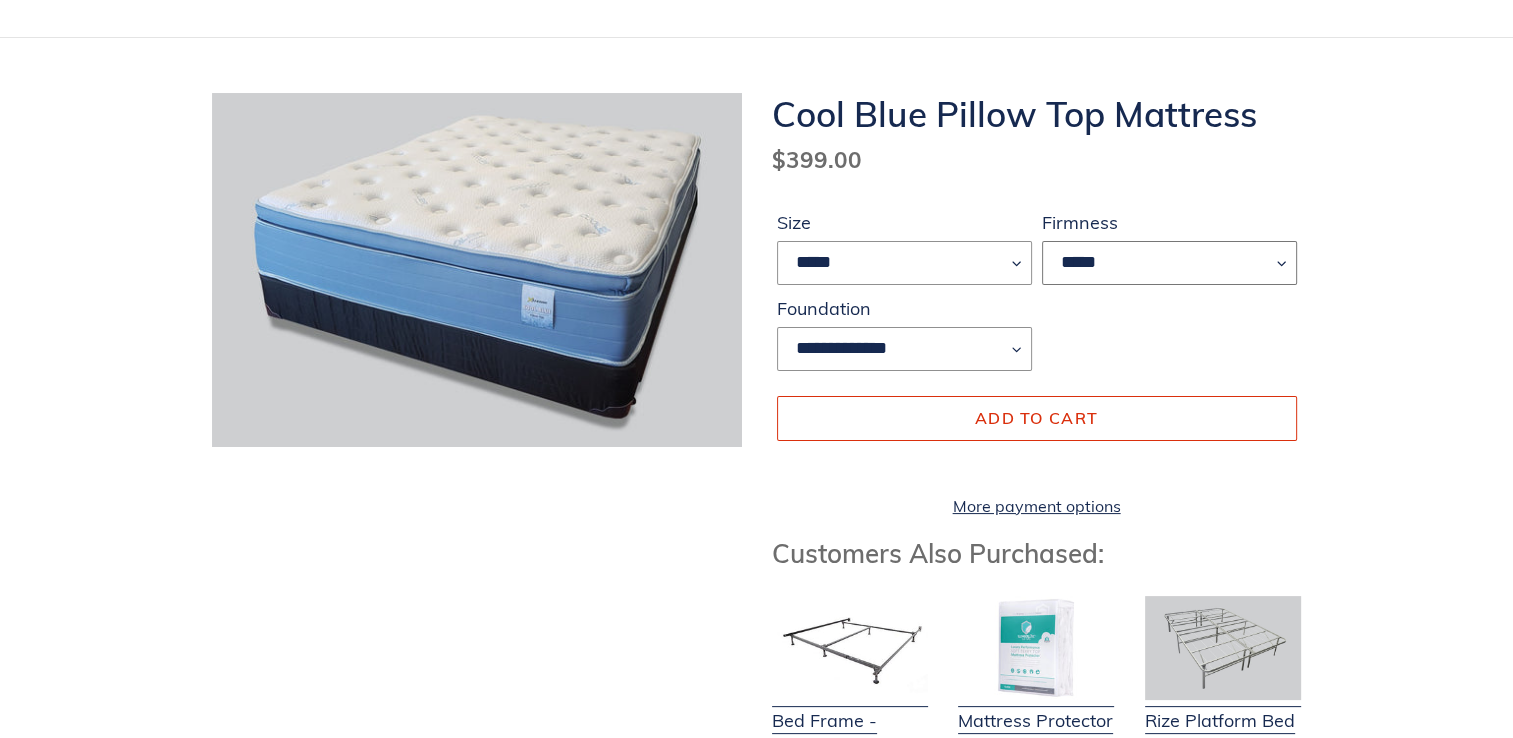 click on "*****" at bounding box center [1169, 263] 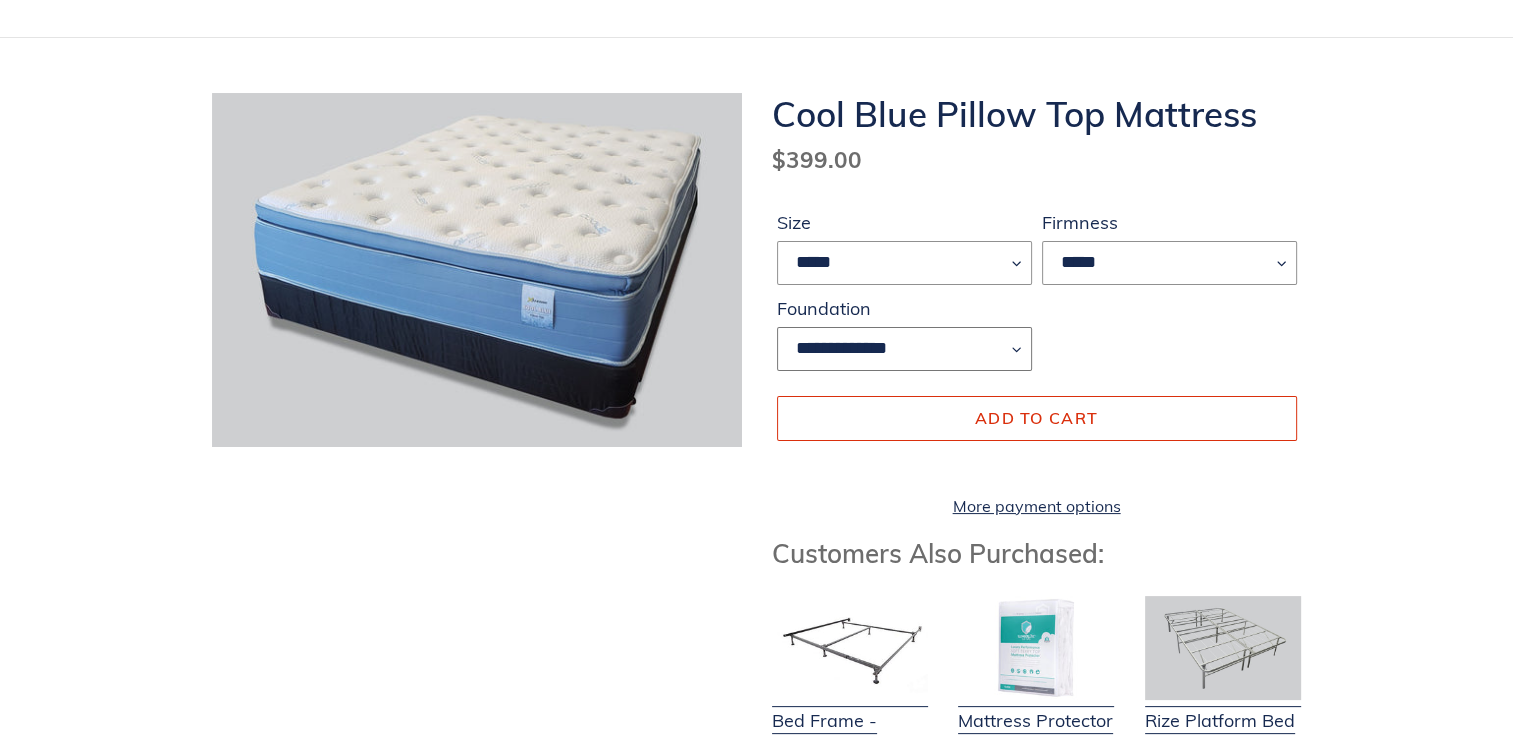 click on "**********" at bounding box center [904, 349] 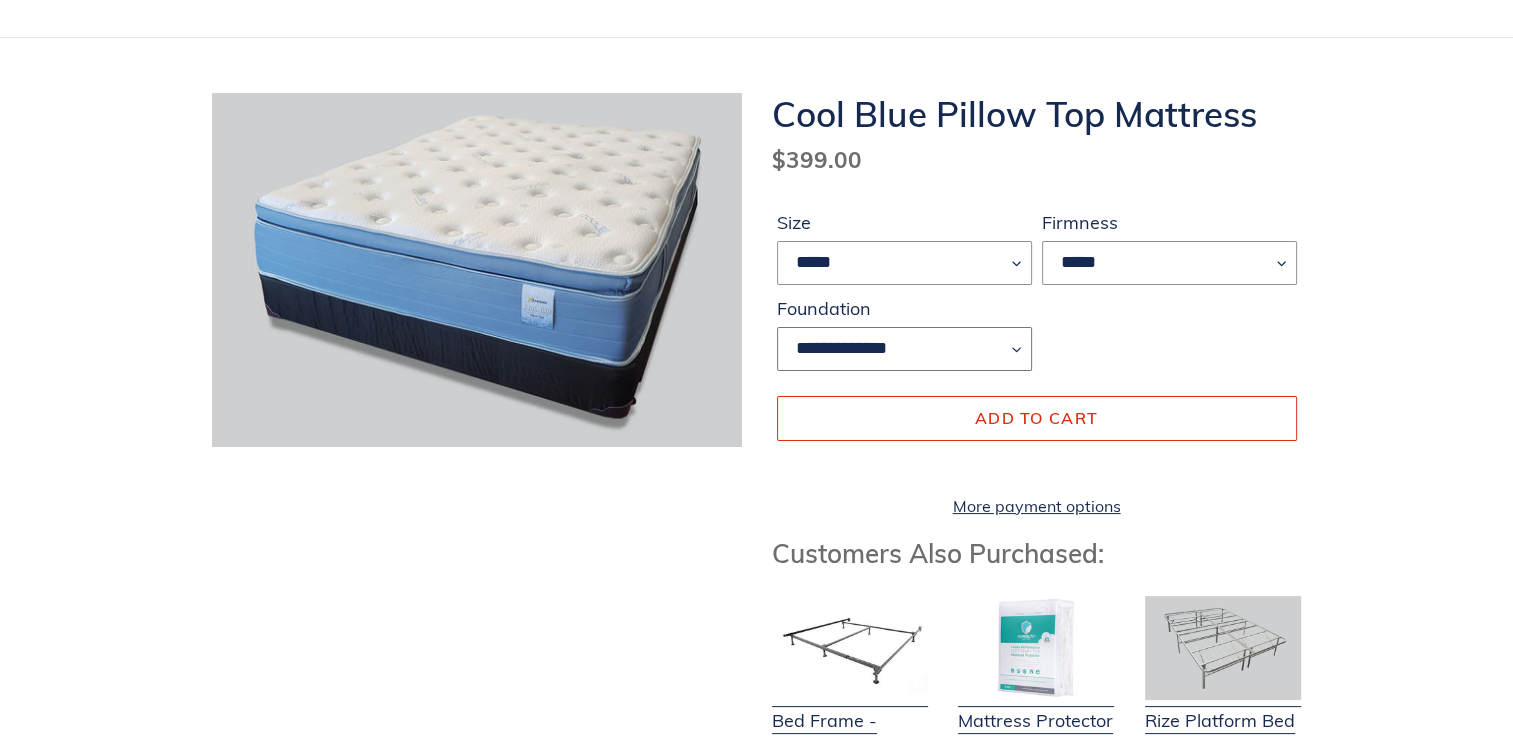 select on "**********" 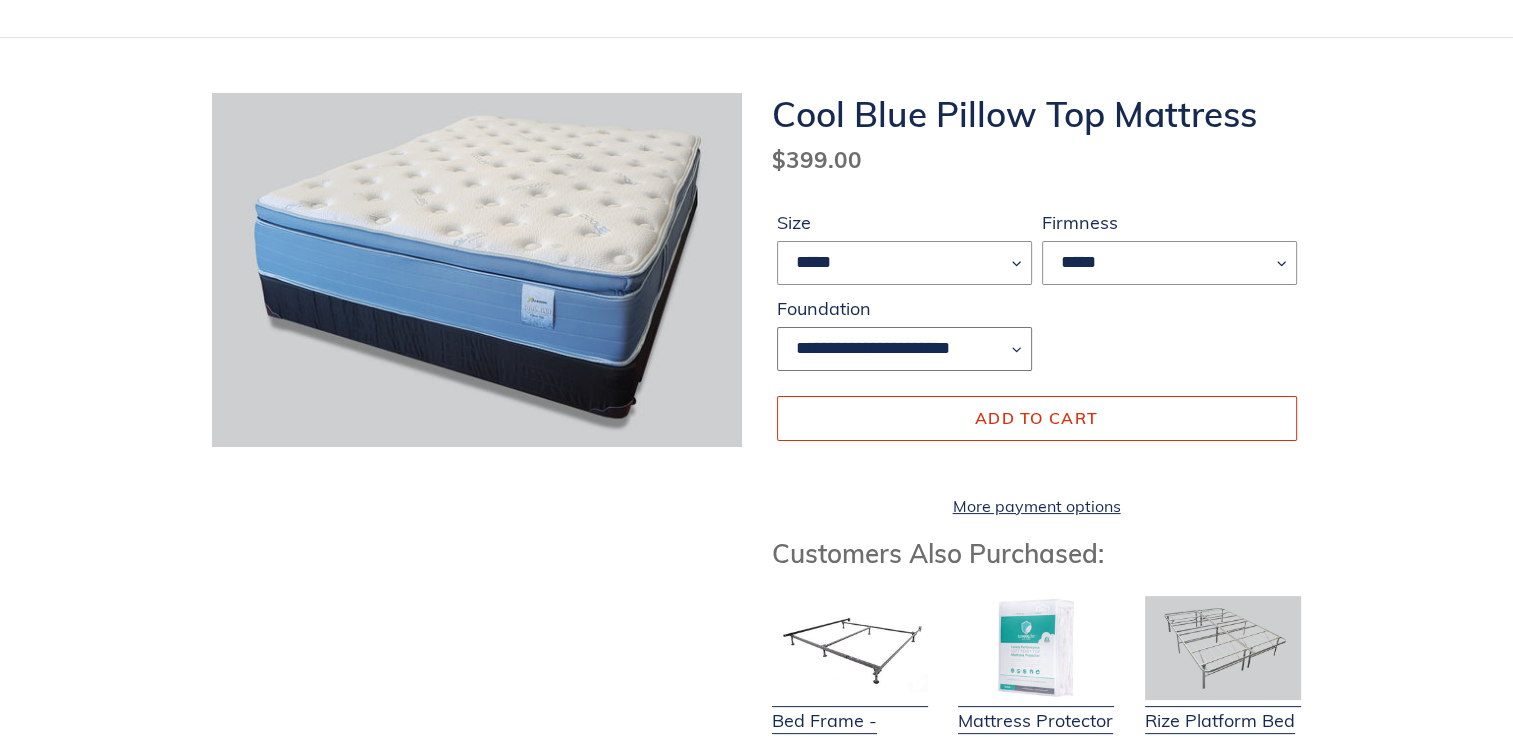 click on "**********" at bounding box center (904, 349) 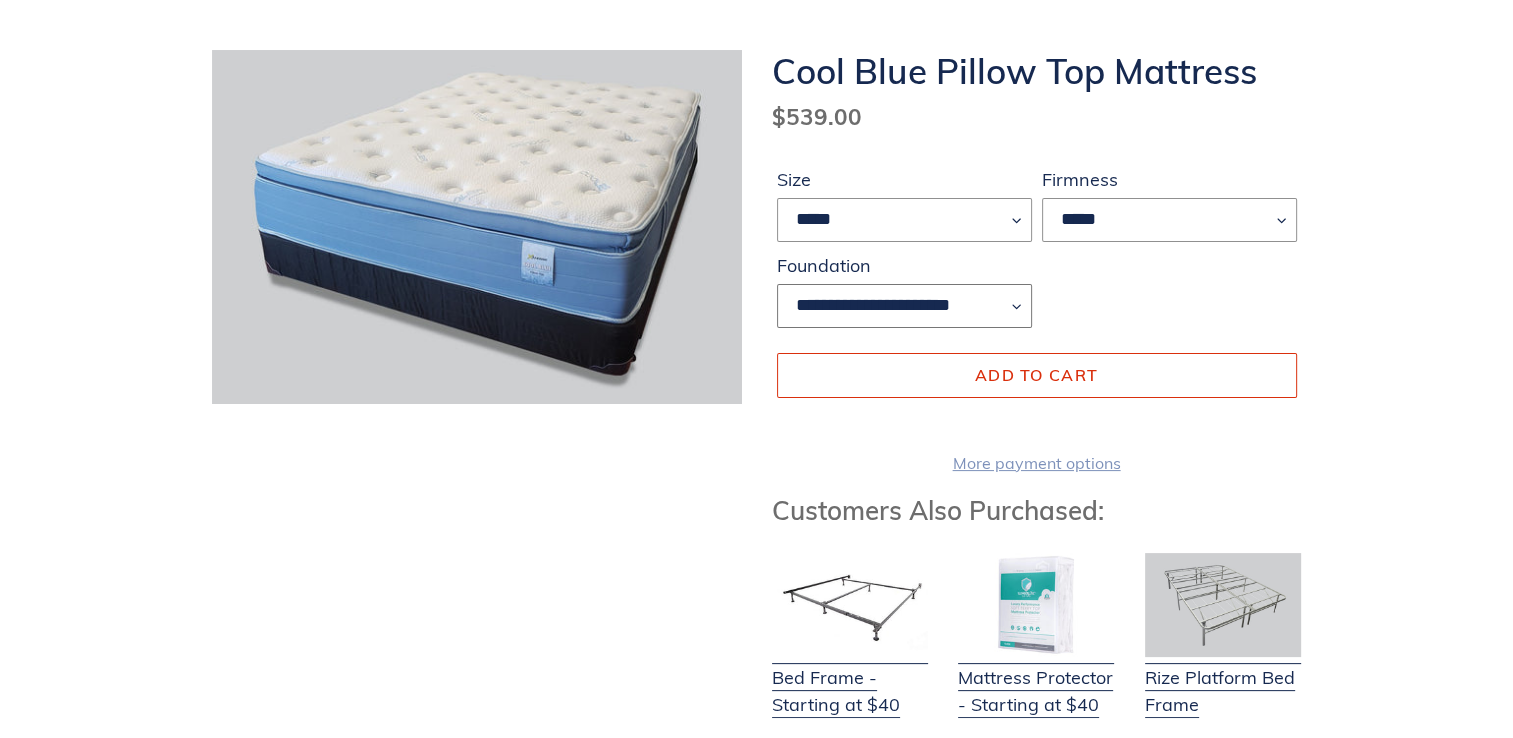 scroll, scrollTop: 200, scrollLeft: 0, axis: vertical 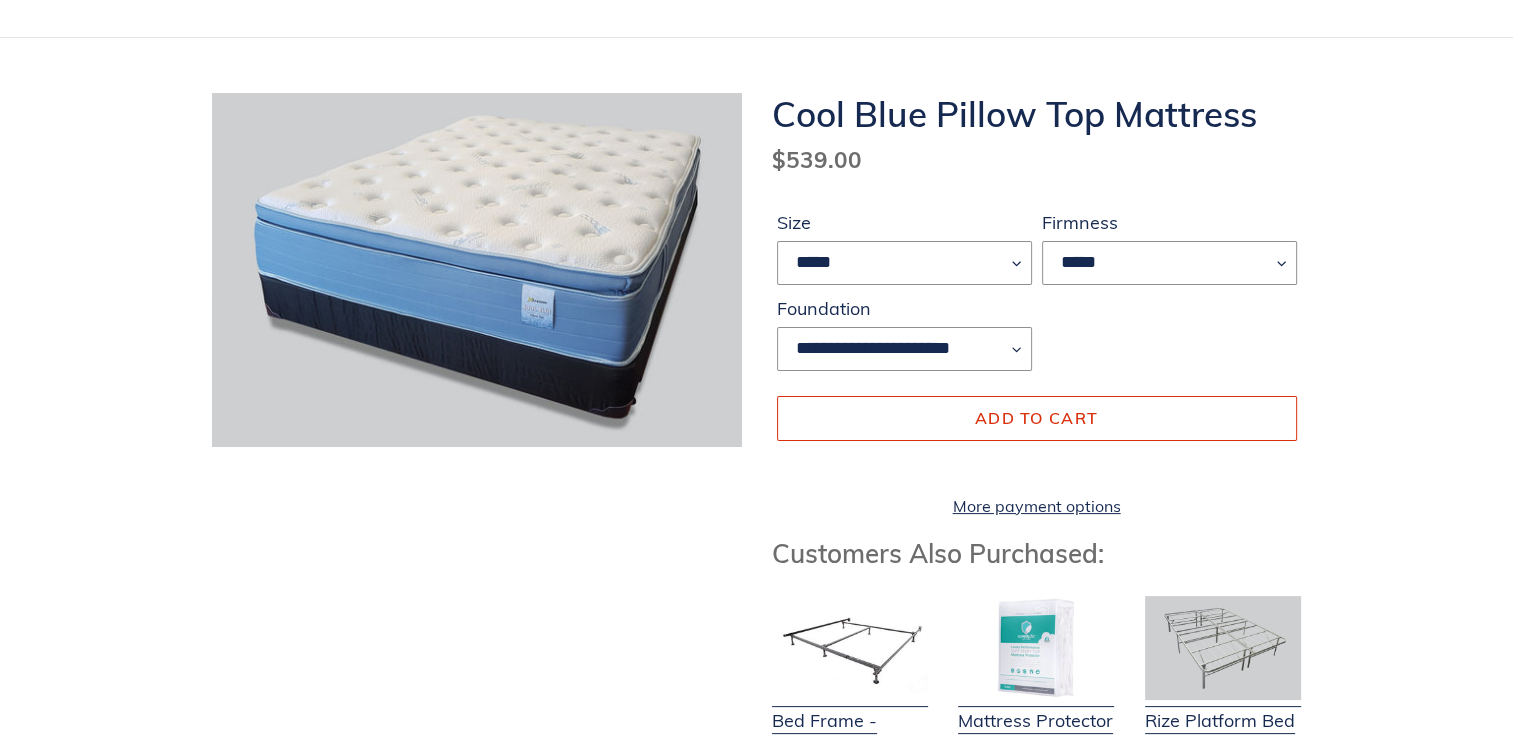 drag, startPoint x: 1071, startPoint y: 411, endPoint x: 1280, endPoint y: 205, distance: 293.45697 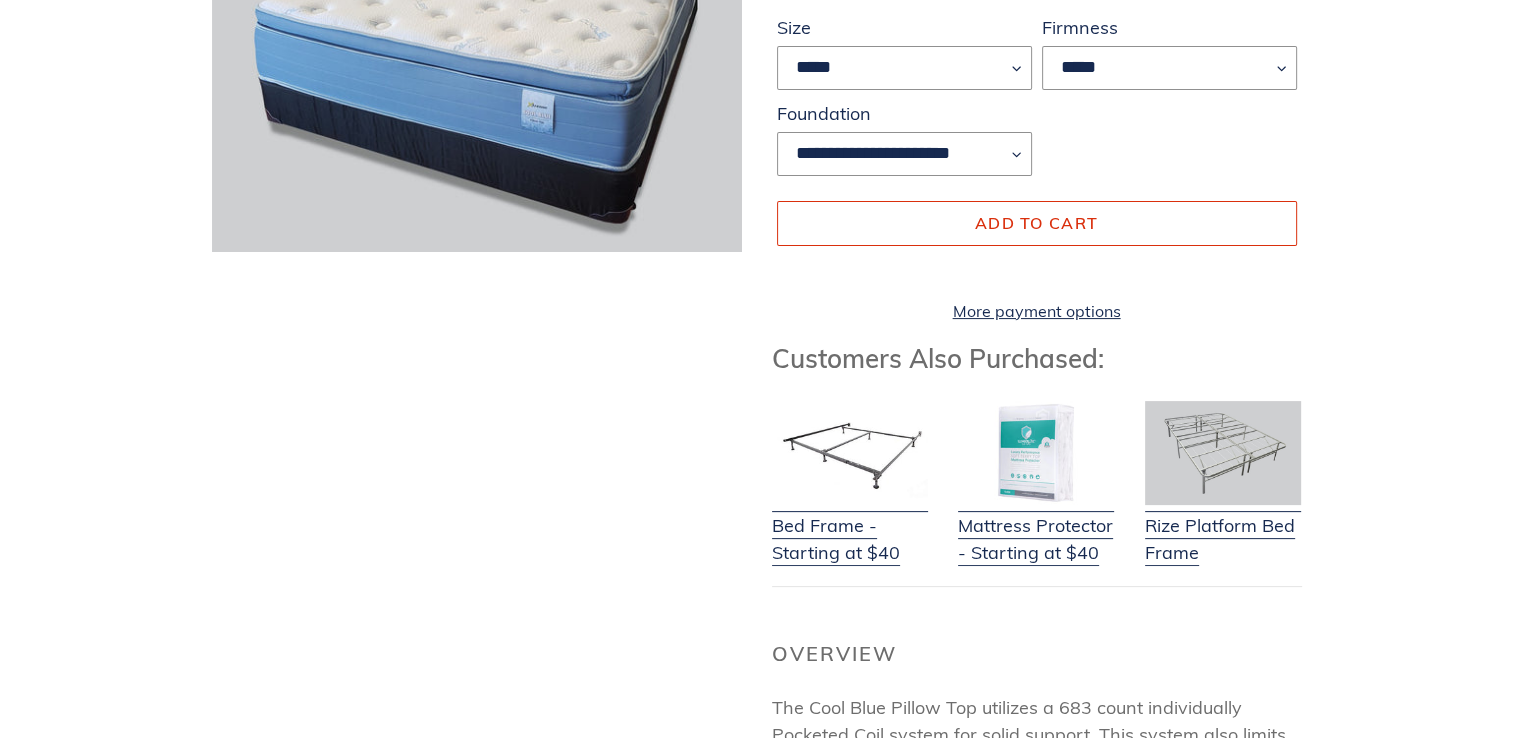 scroll, scrollTop: 400, scrollLeft: 0, axis: vertical 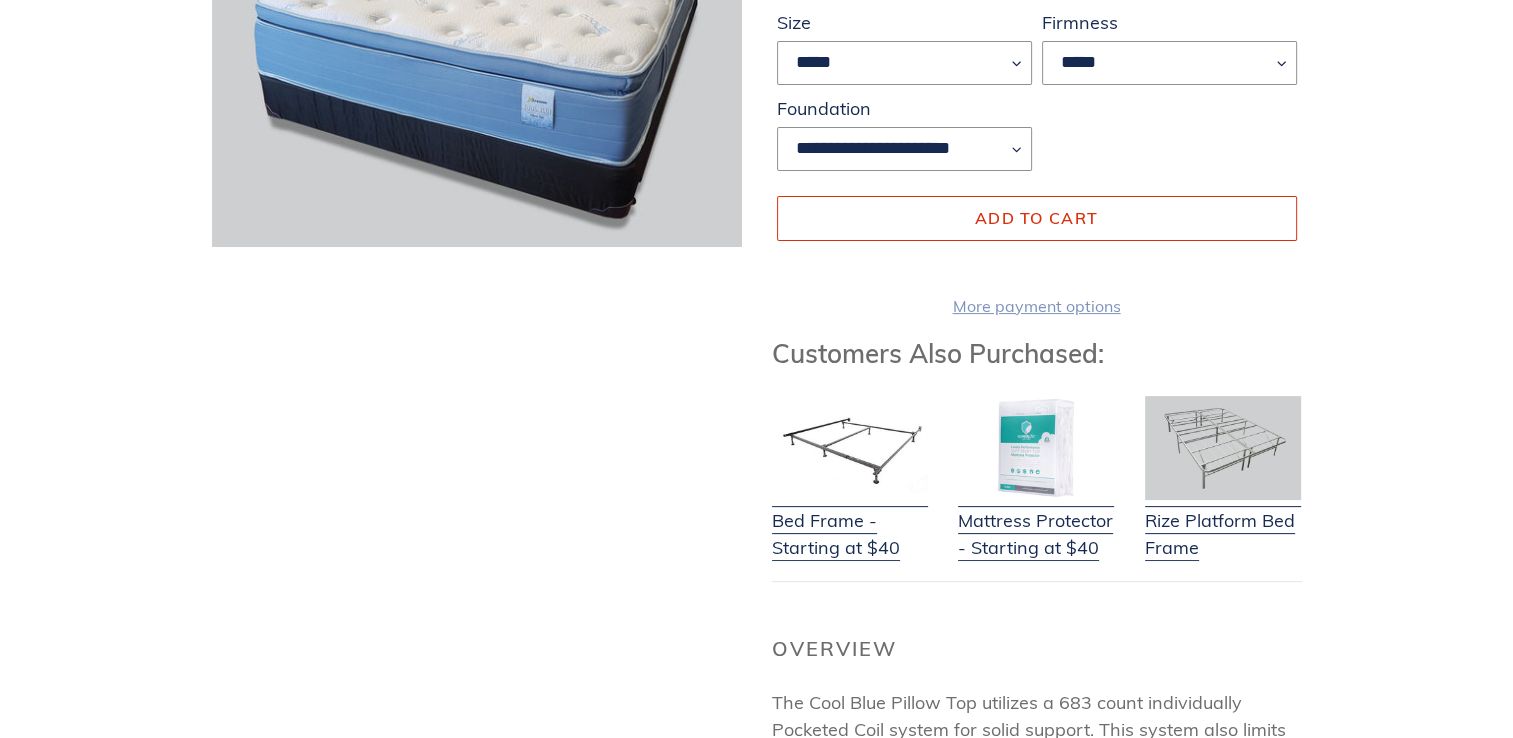 click on "More payment options" at bounding box center (1037, 306) 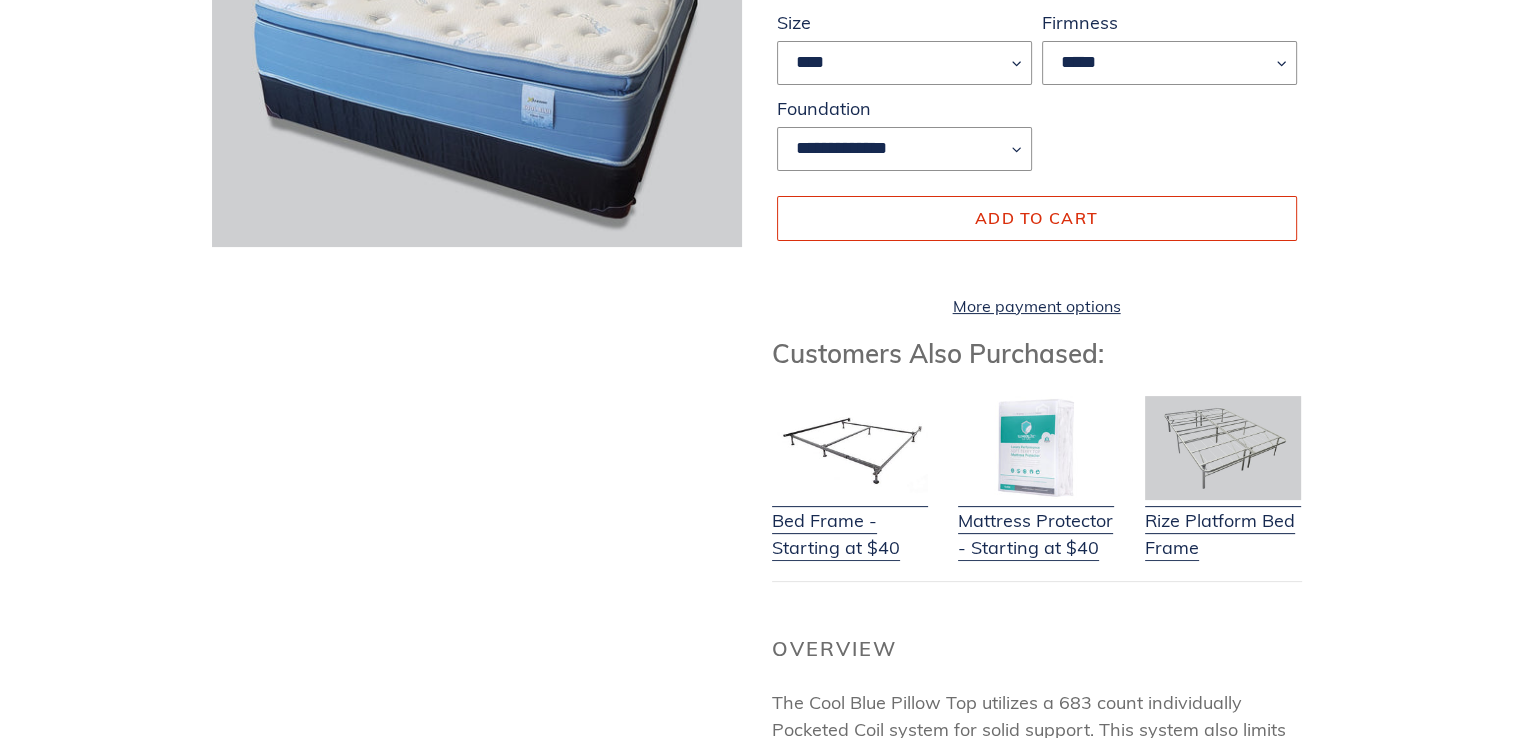 select on "*****" 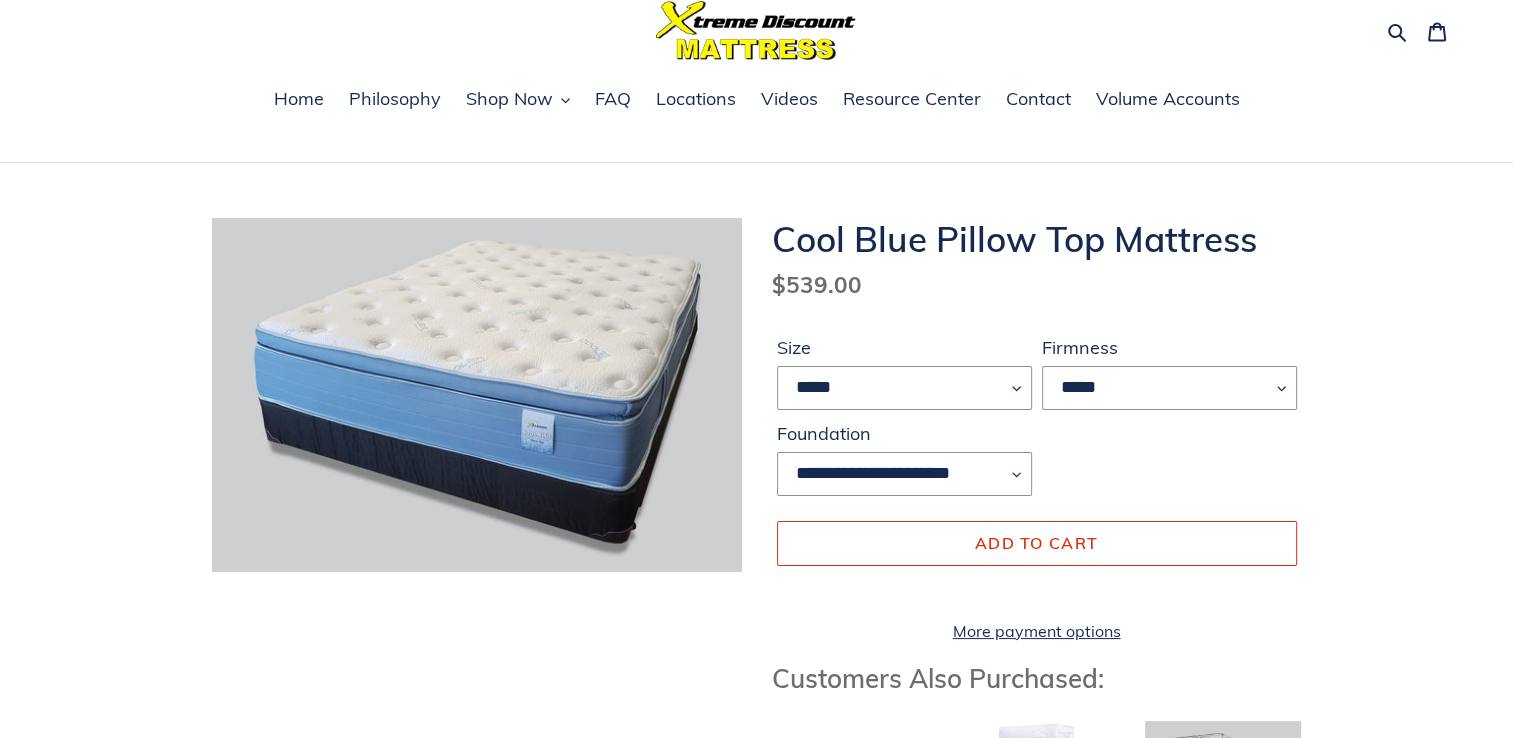 scroll, scrollTop: 0, scrollLeft: 0, axis: both 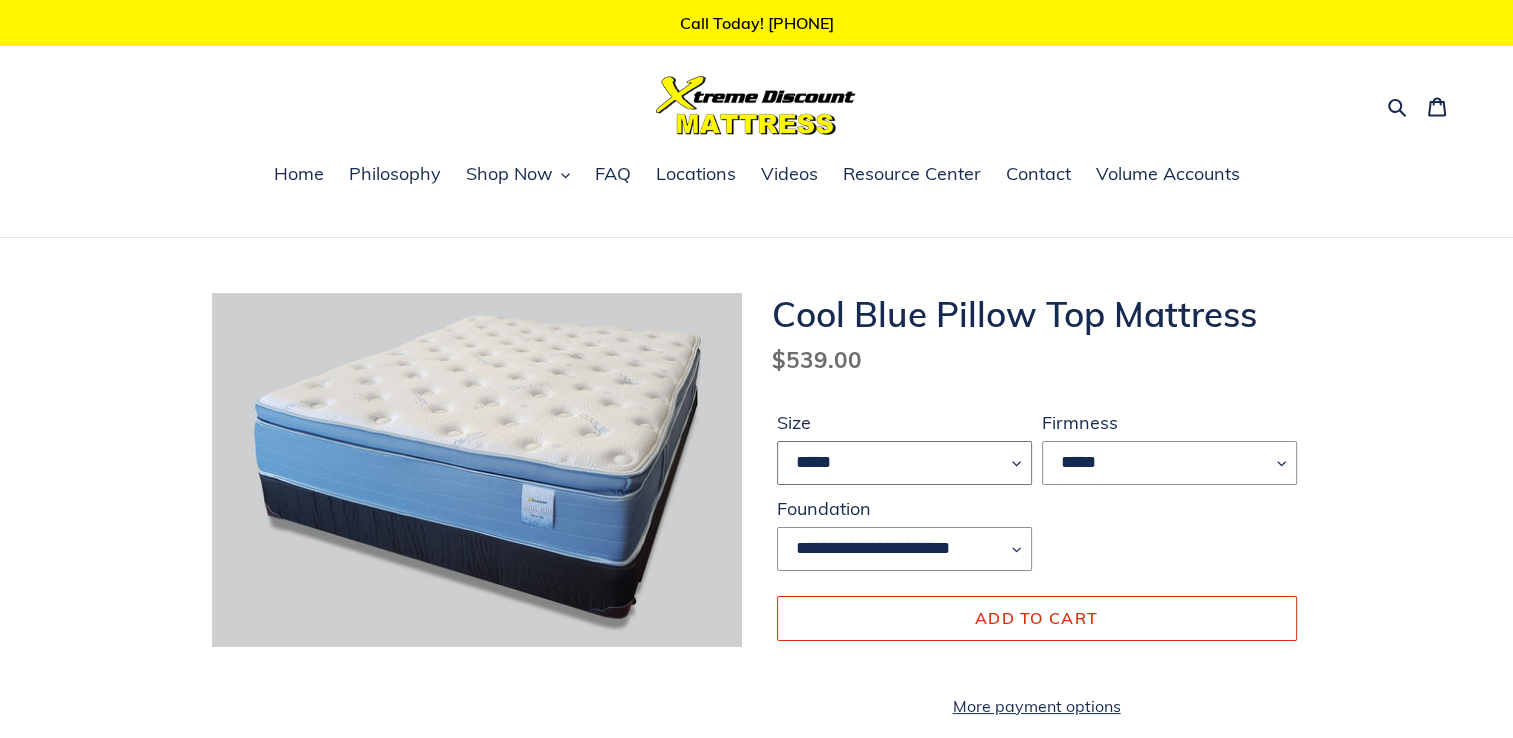 click on "**** ******* **** ***** ****" at bounding box center [904, 463] 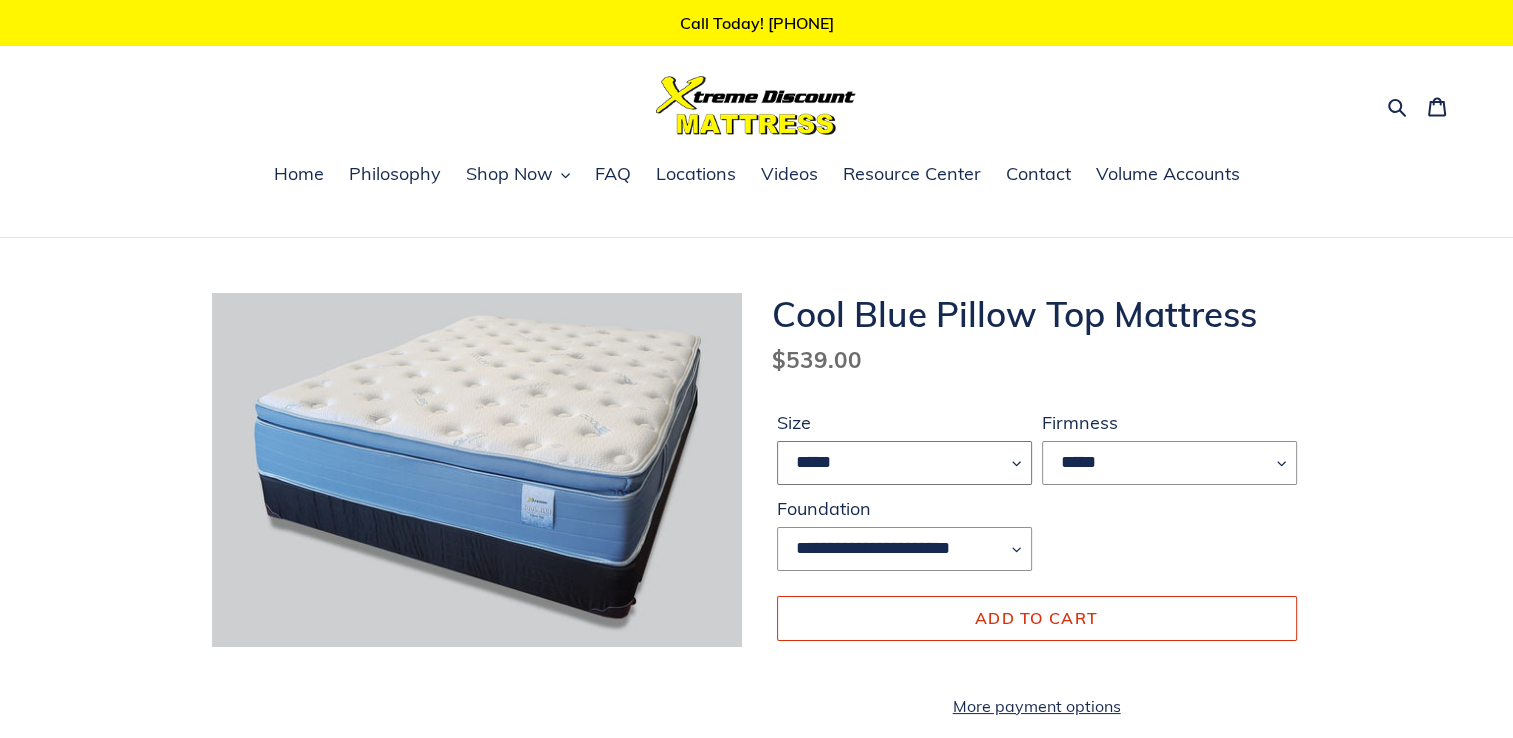 select on "****" 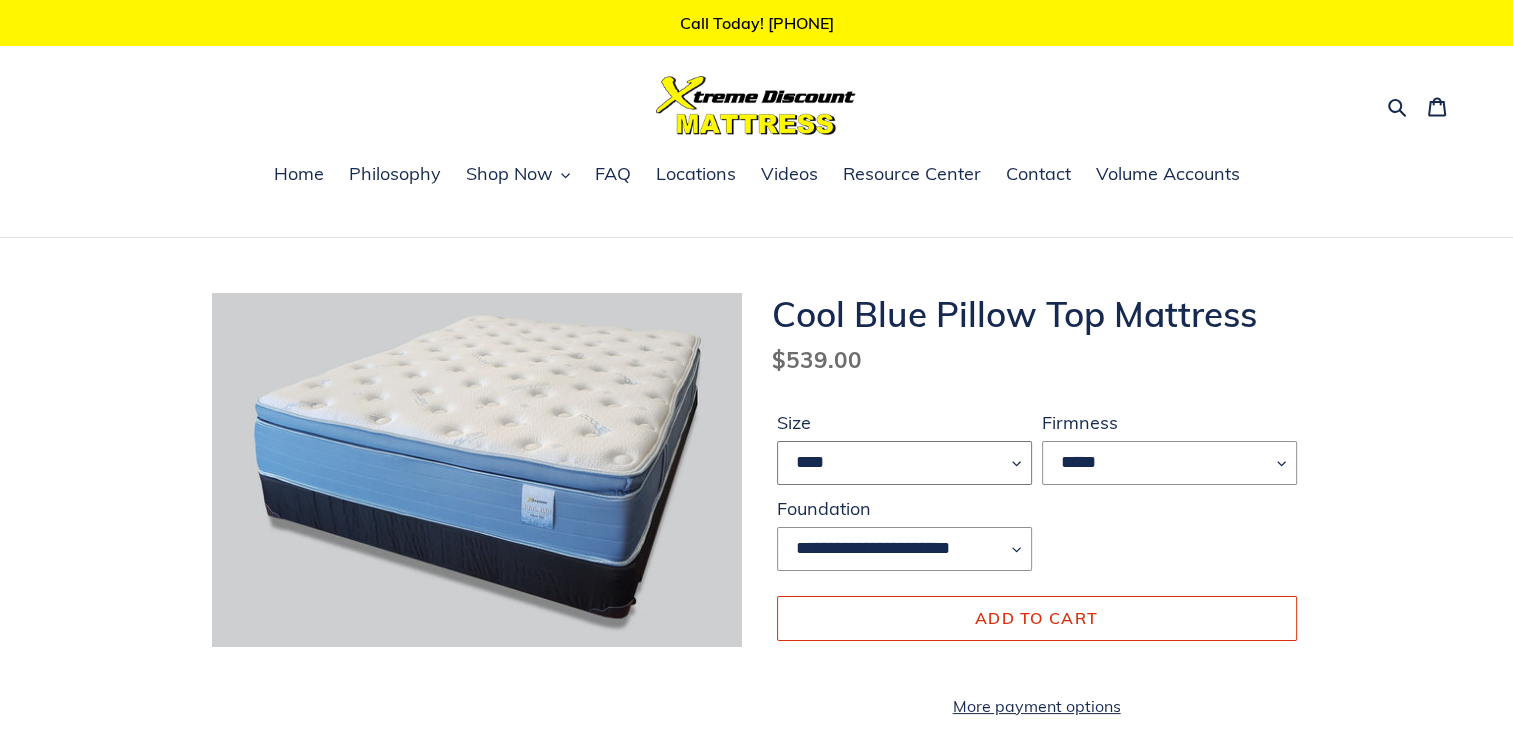 click on "**** ******* **** ***** ****" at bounding box center [904, 463] 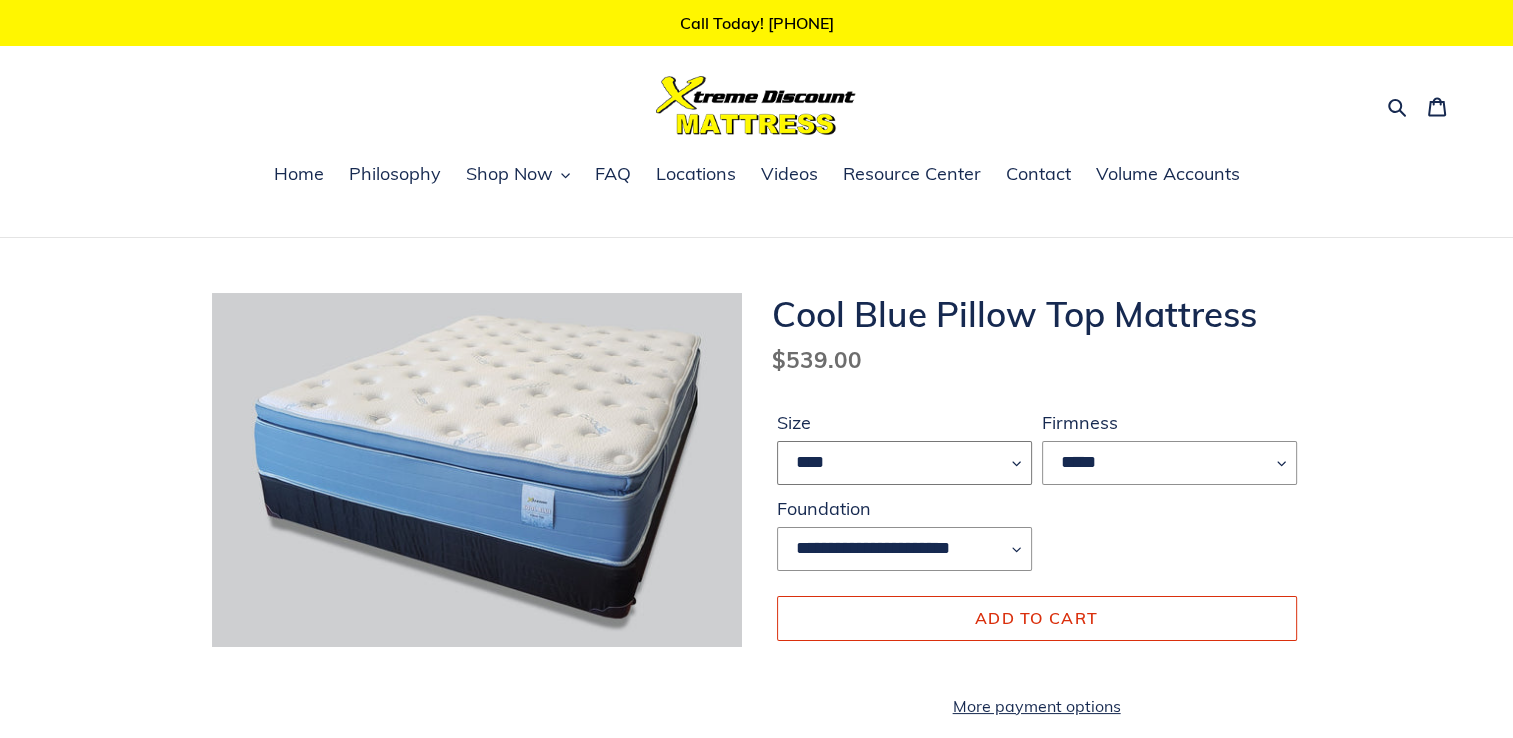 select on "**********" 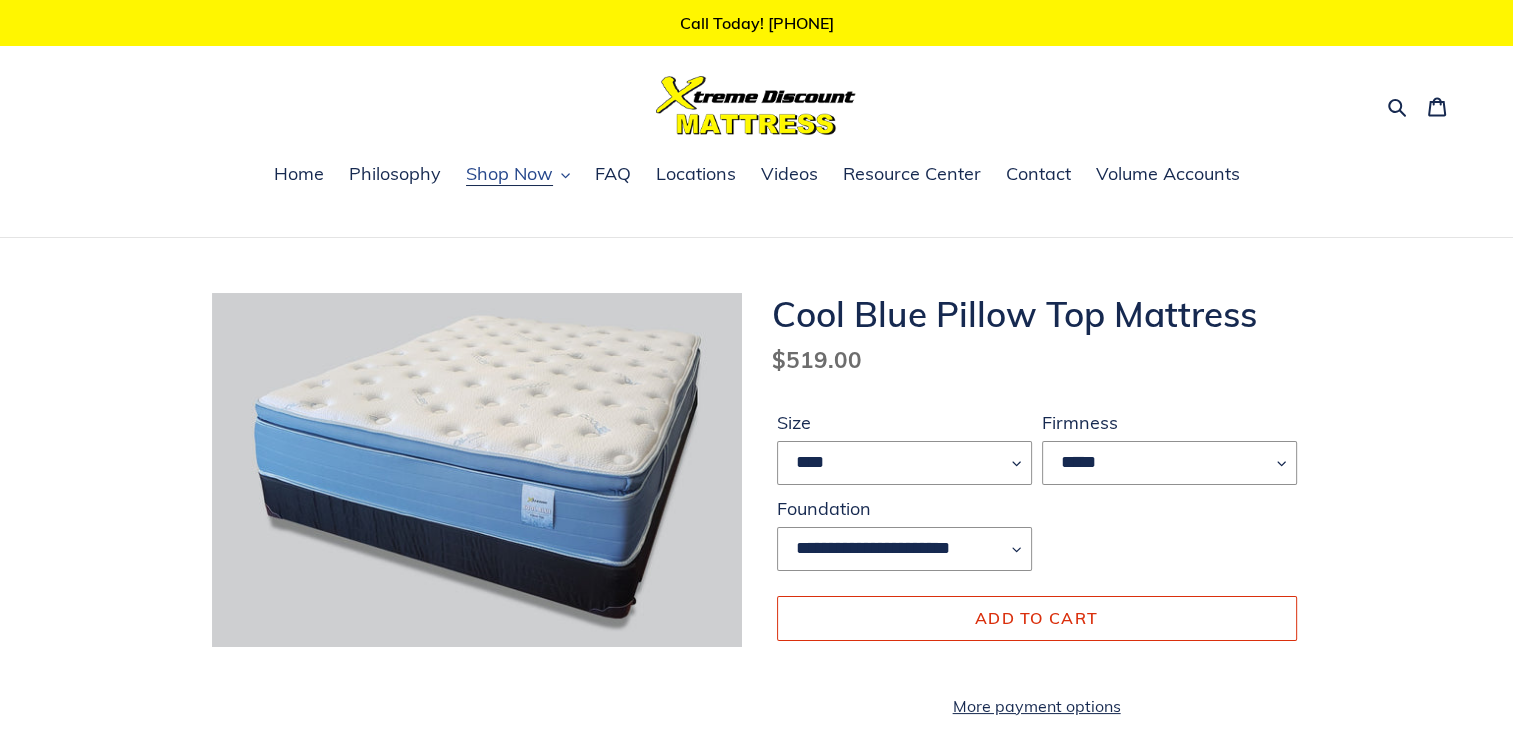 click on "Shop Now" at bounding box center [509, 174] 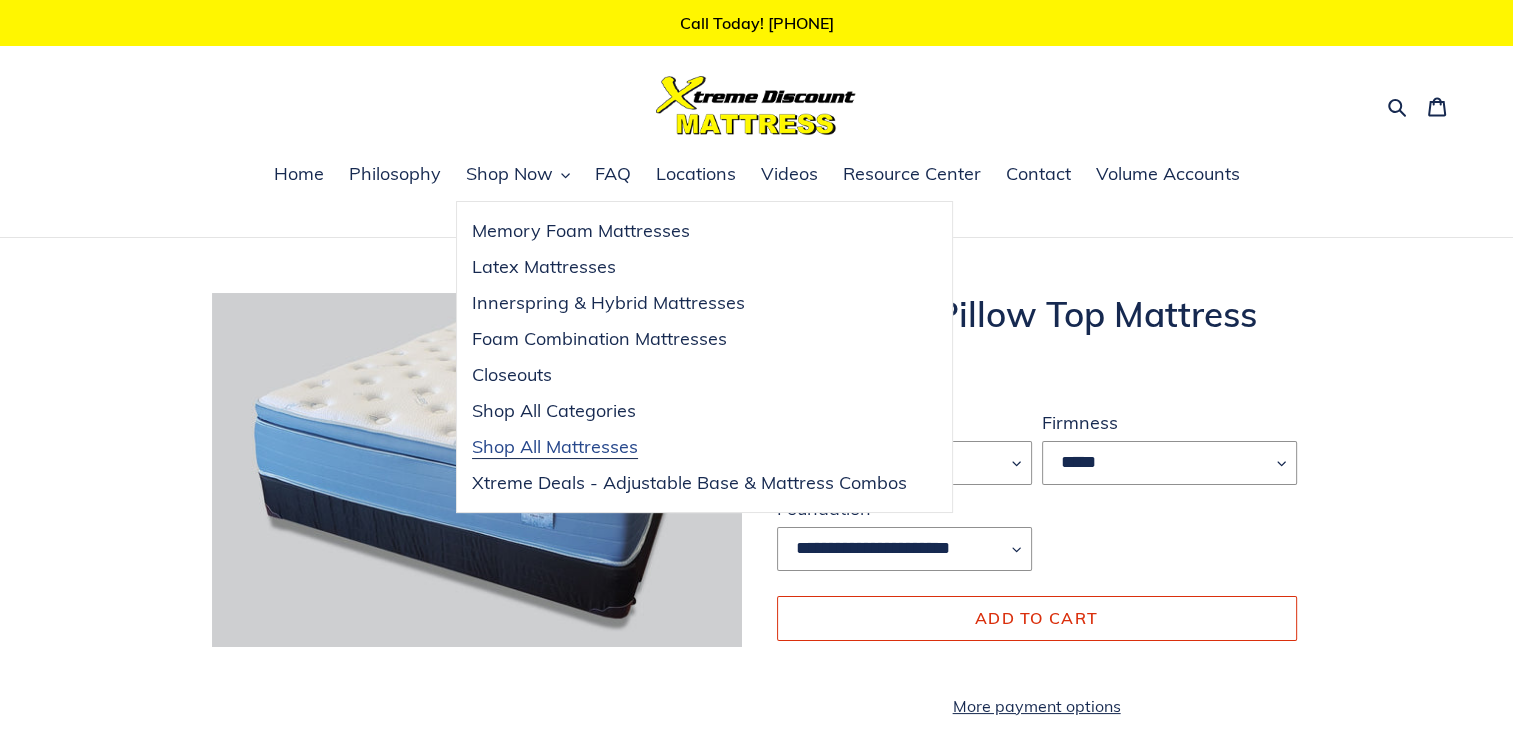 click on "Shop All Mattresses" at bounding box center [555, 447] 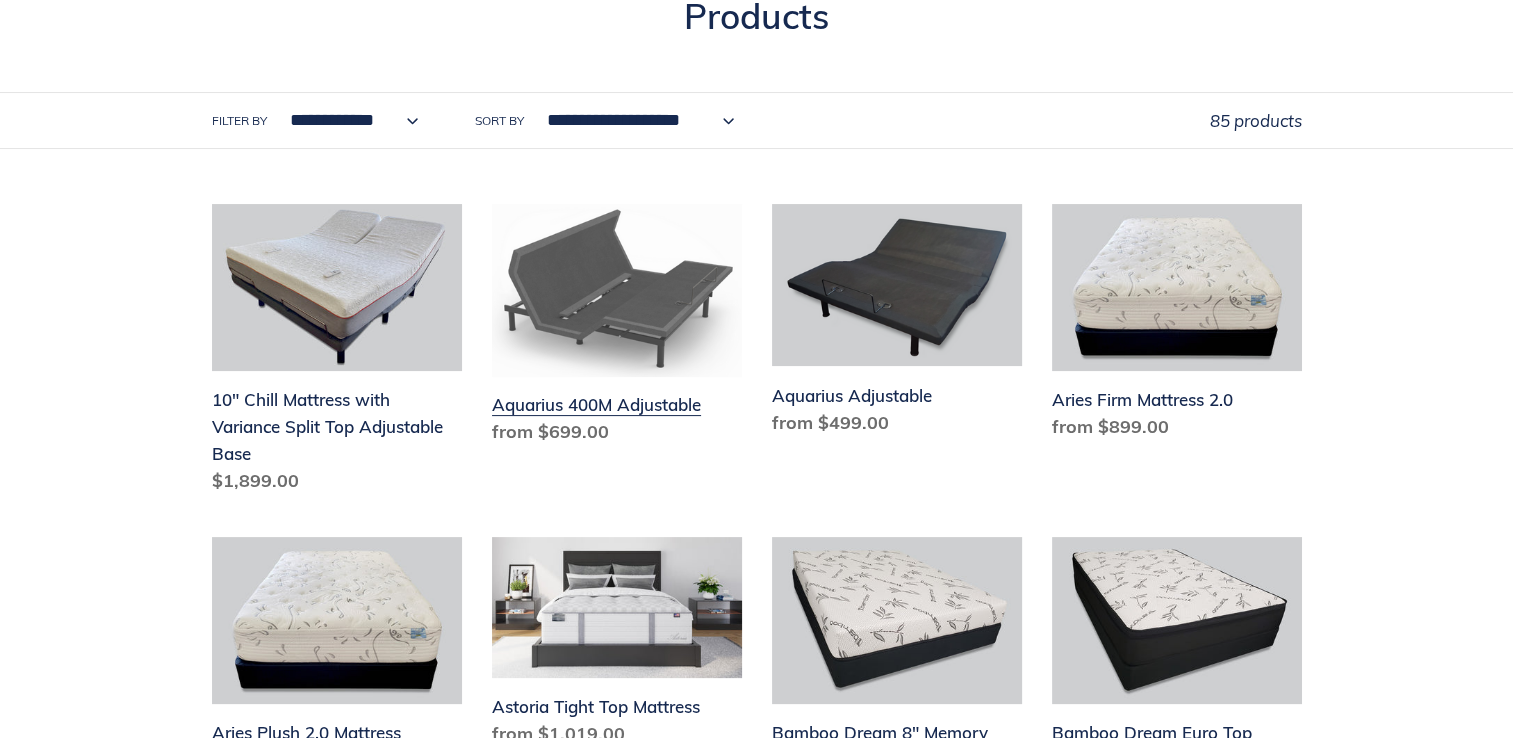 scroll, scrollTop: 300, scrollLeft: 0, axis: vertical 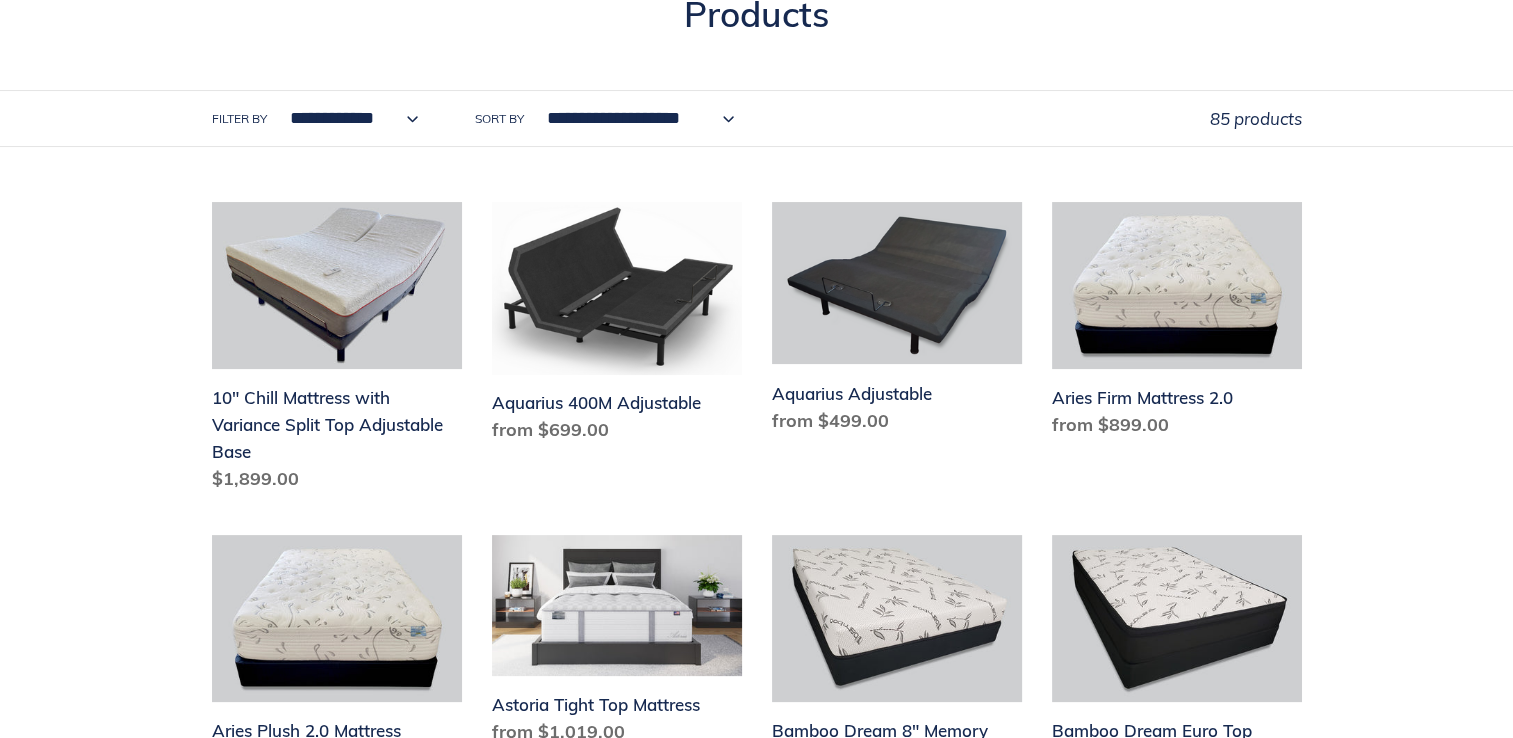click on "**********" at bounding box center (636, 118) 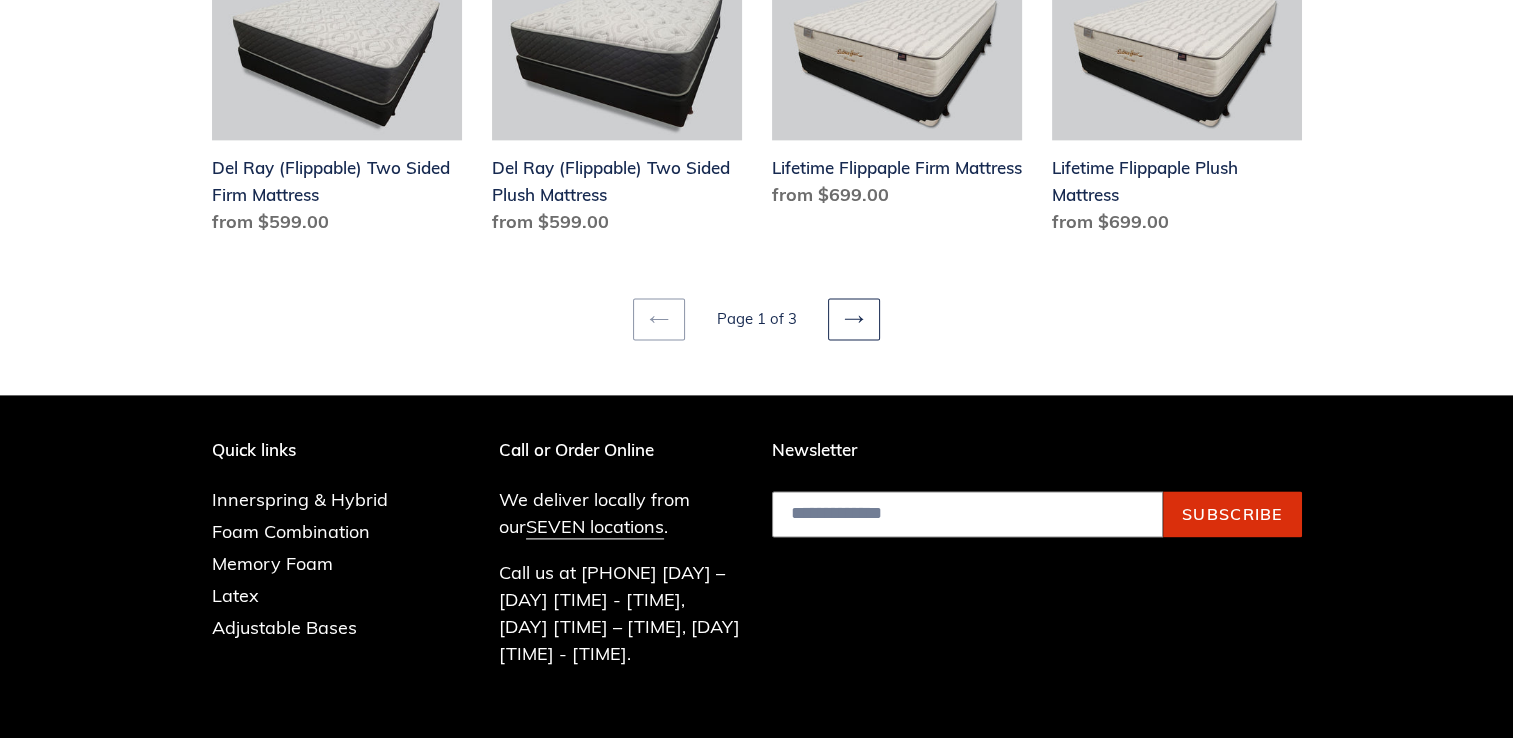 scroll, scrollTop: 2600, scrollLeft: 0, axis: vertical 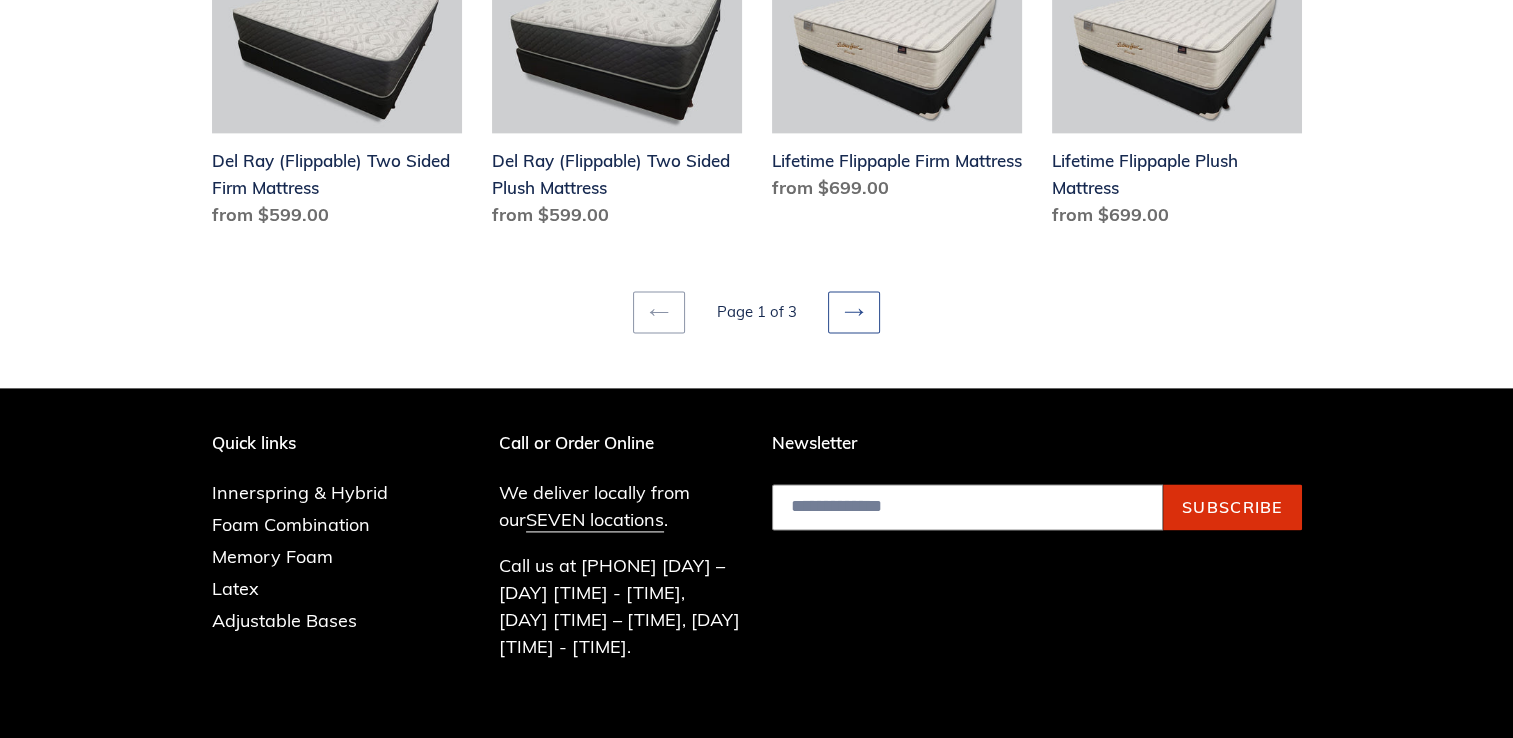 click on "Next page" at bounding box center (854, 312) 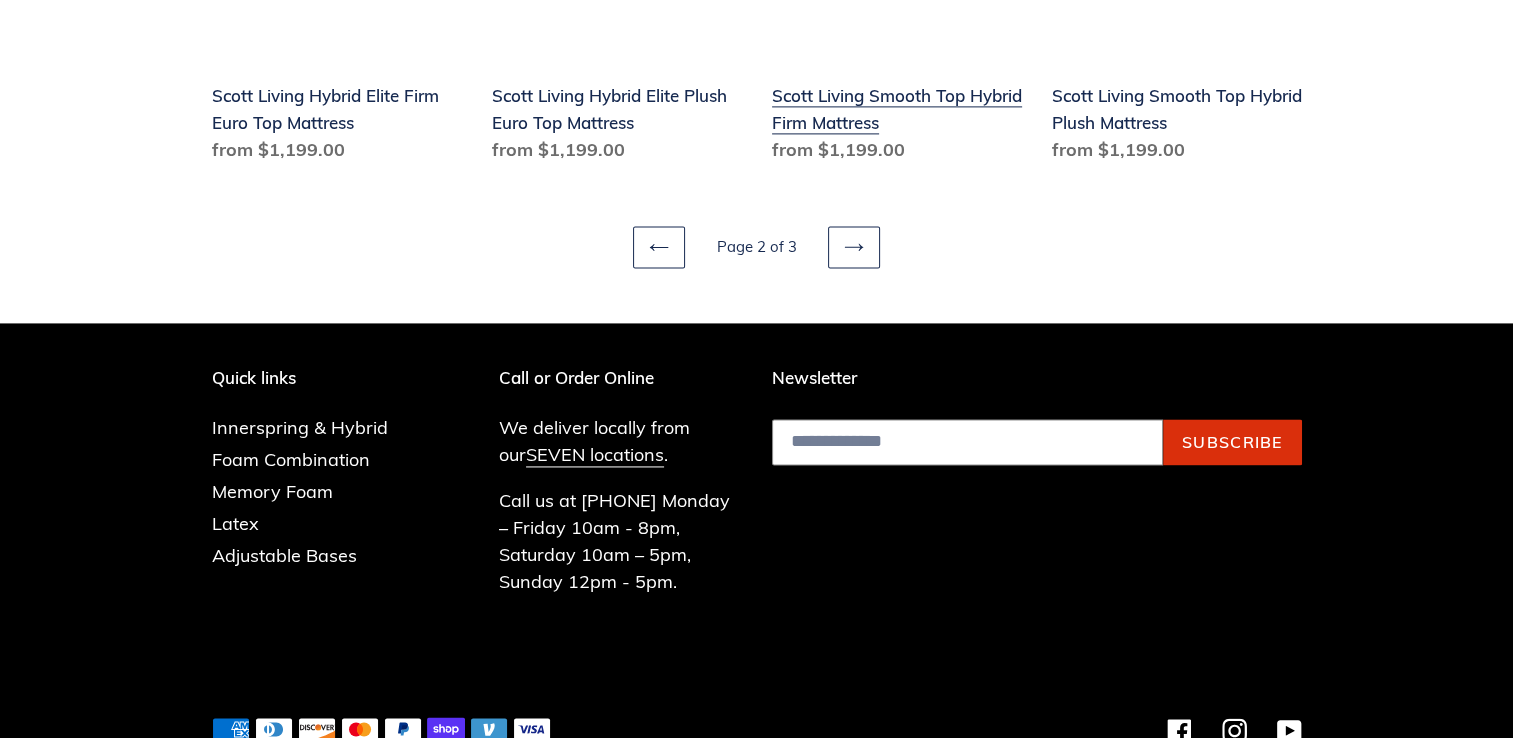 scroll, scrollTop: 2900, scrollLeft: 0, axis: vertical 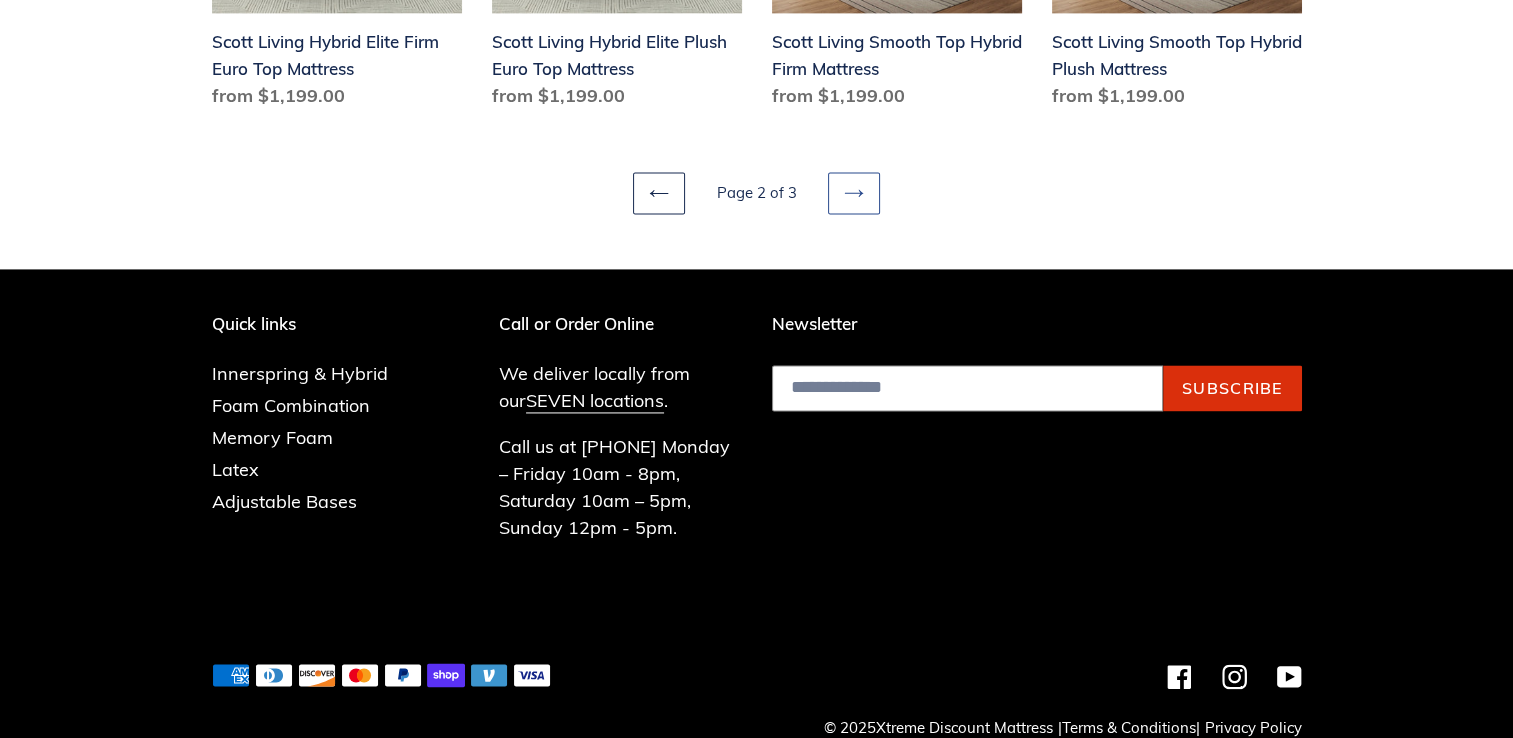 click on "Next page" at bounding box center (854, 193) 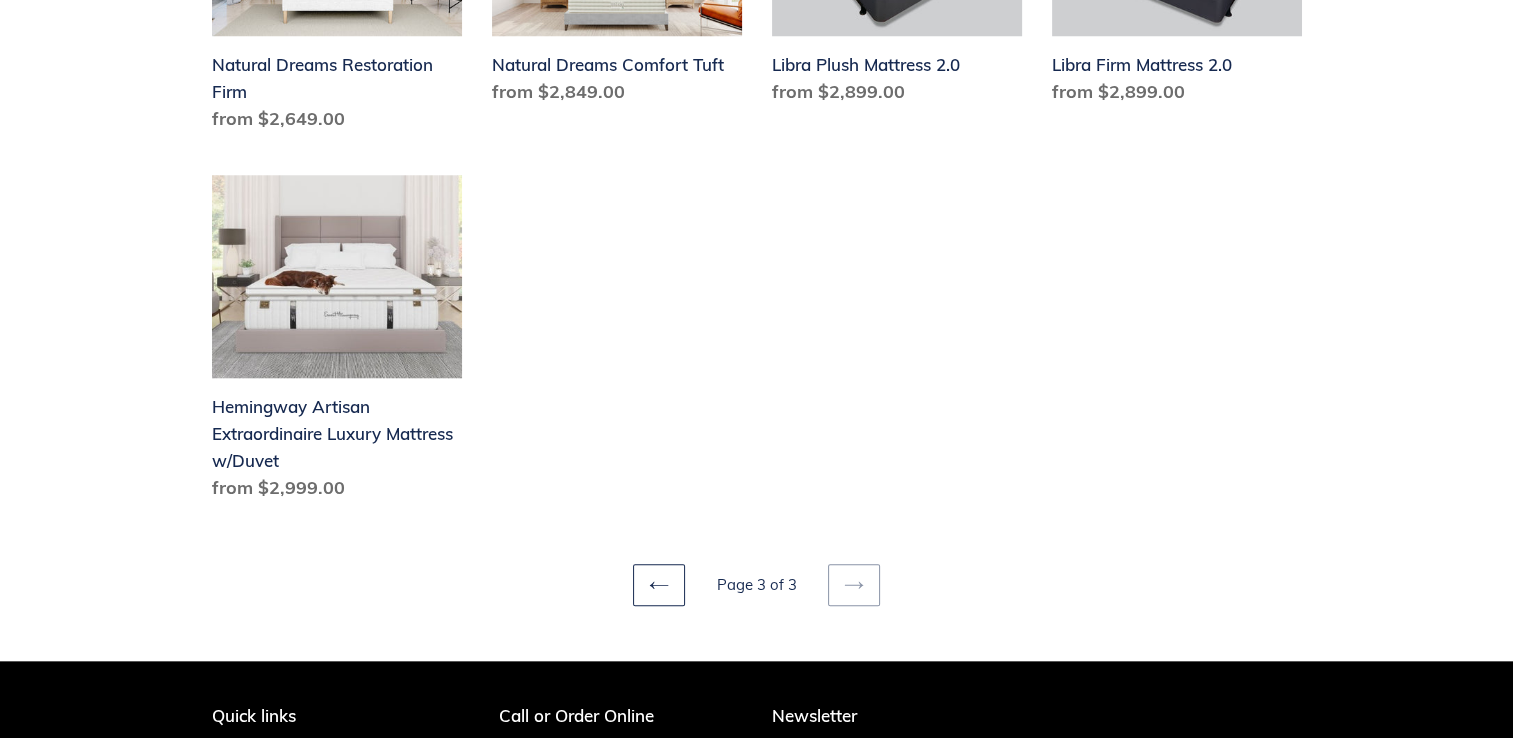 scroll, scrollTop: 2000, scrollLeft: 0, axis: vertical 